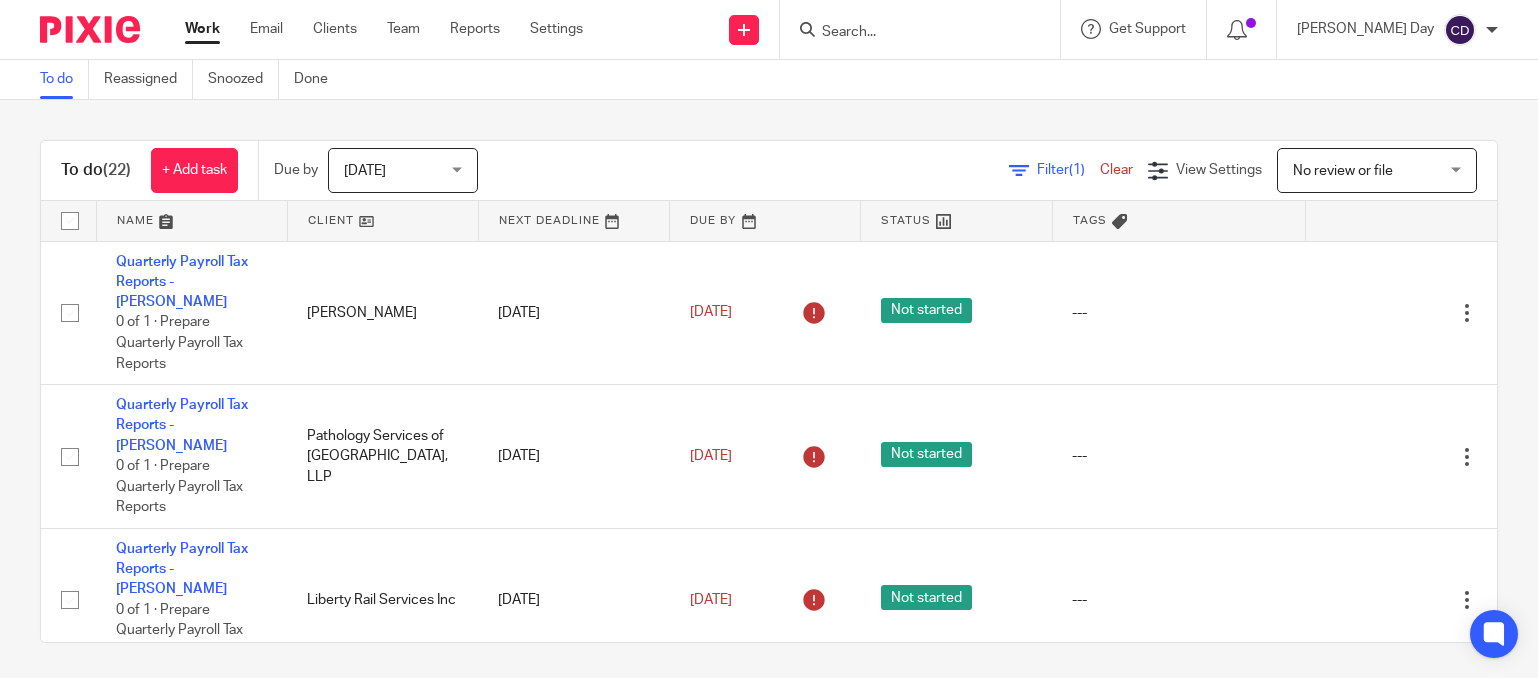 scroll, scrollTop: 0, scrollLeft: 0, axis: both 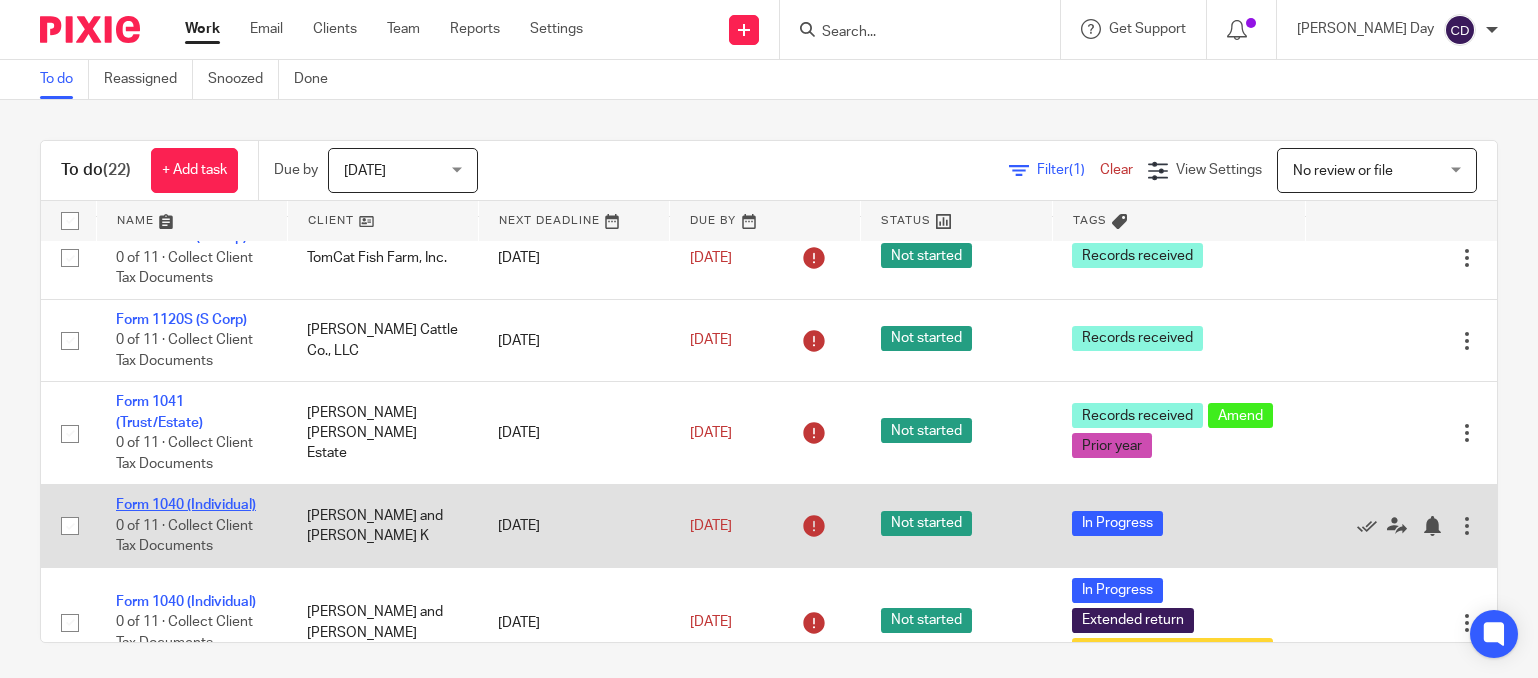 click on "Form 1040 (Individual)" at bounding box center [186, 505] 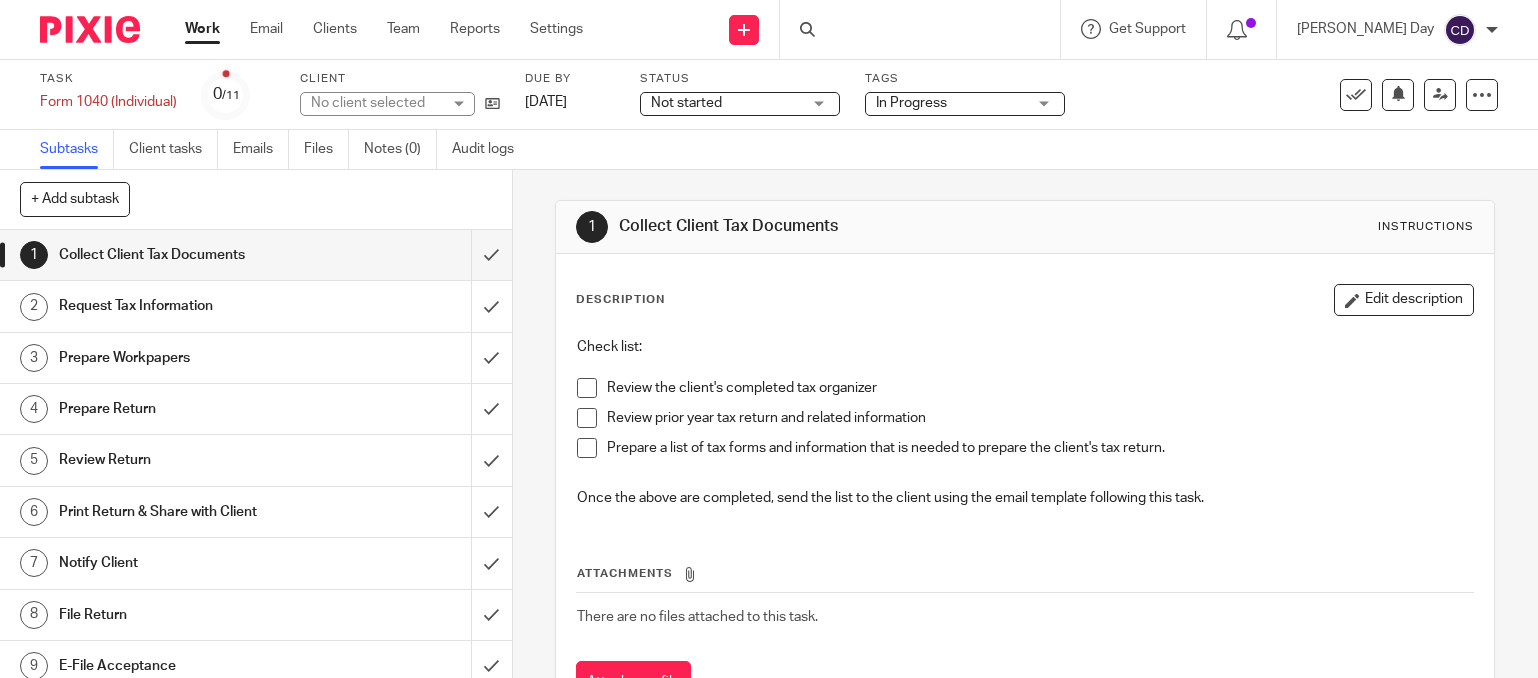 scroll, scrollTop: 0, scrollLeft: 0, axis: both 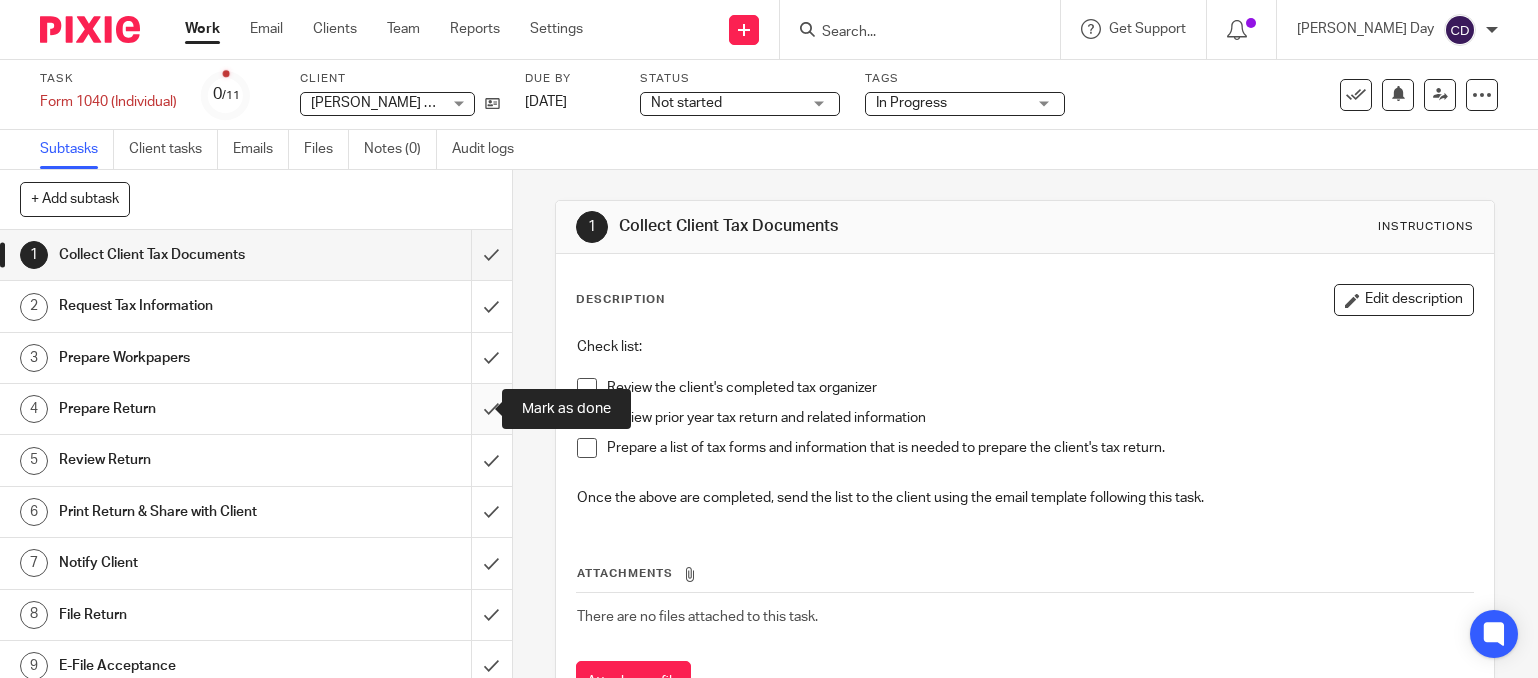 click at bounding box center [256, 409] 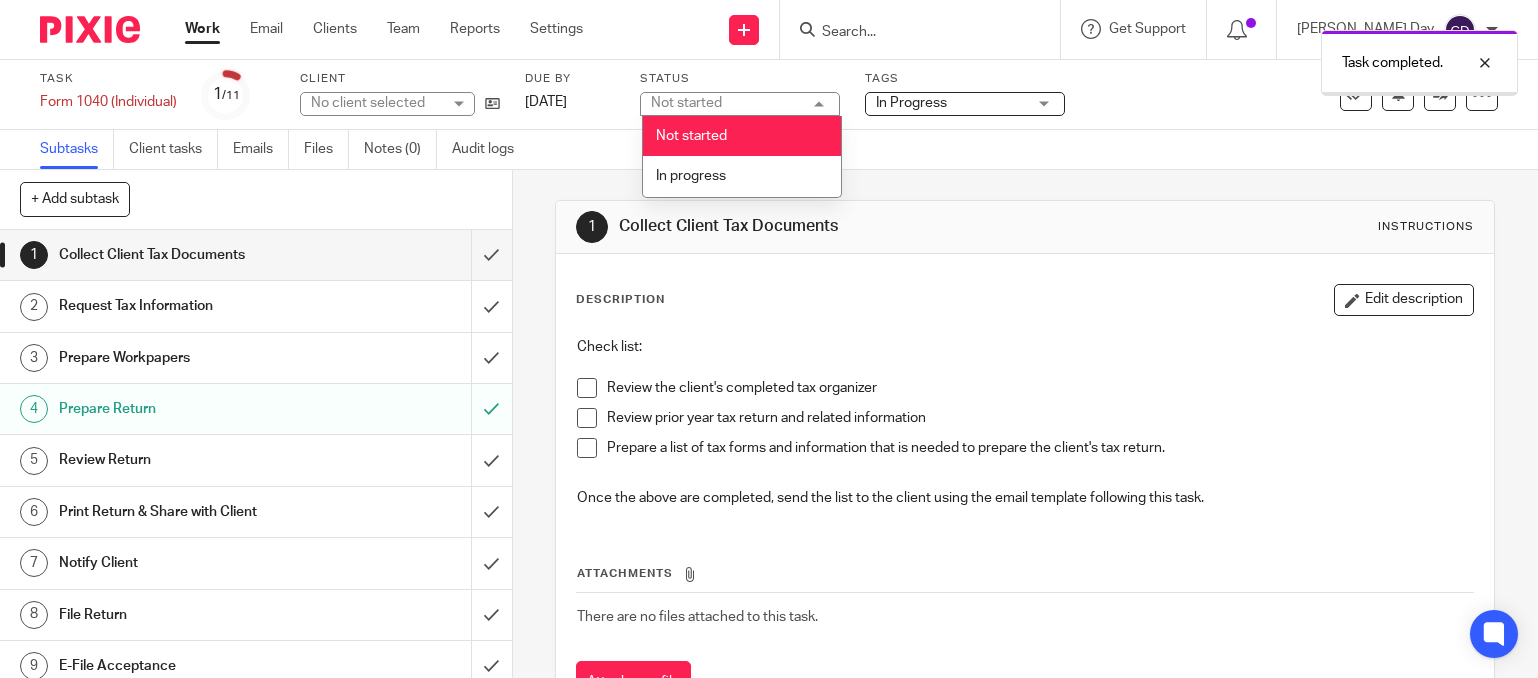 scroll, scrollTop: 0, scrollLeft: 0, axis: both 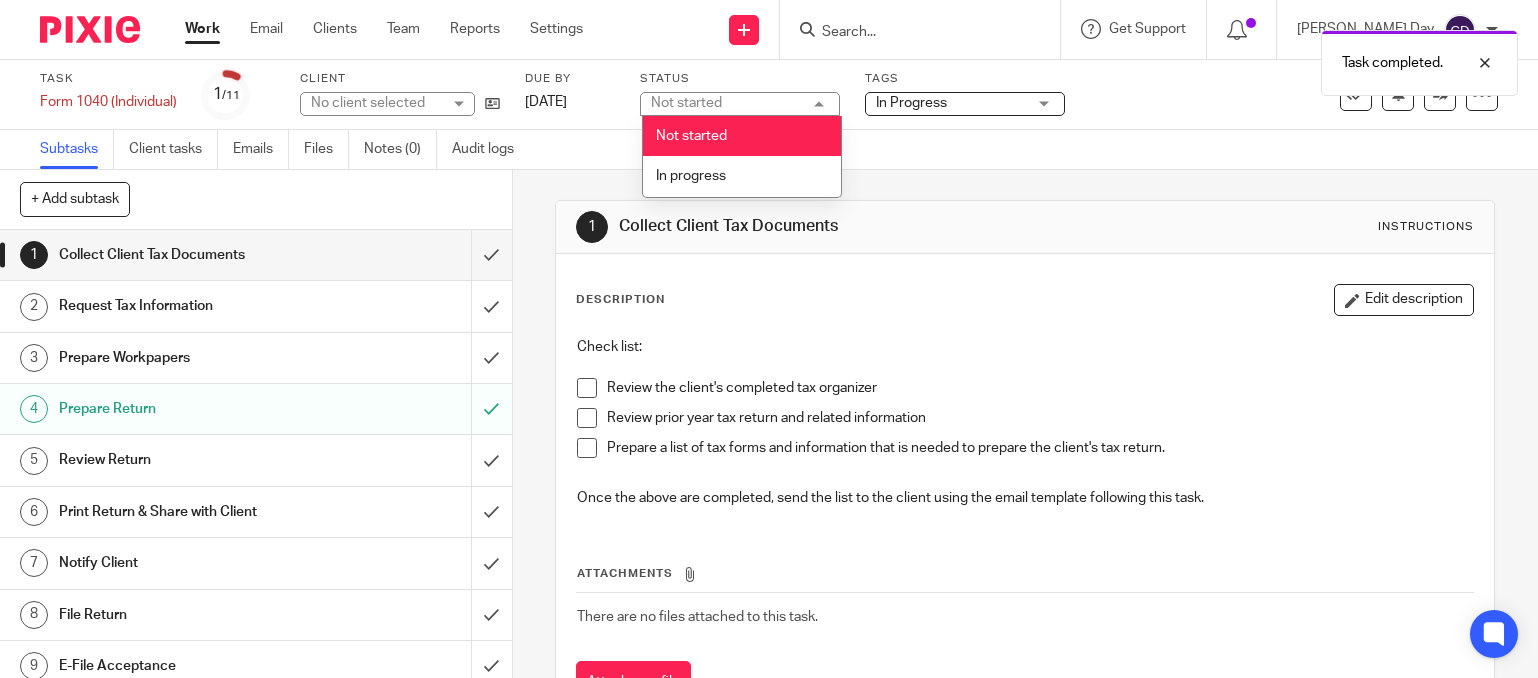click on "Not started
Not started" at bounding box center (740, 104) 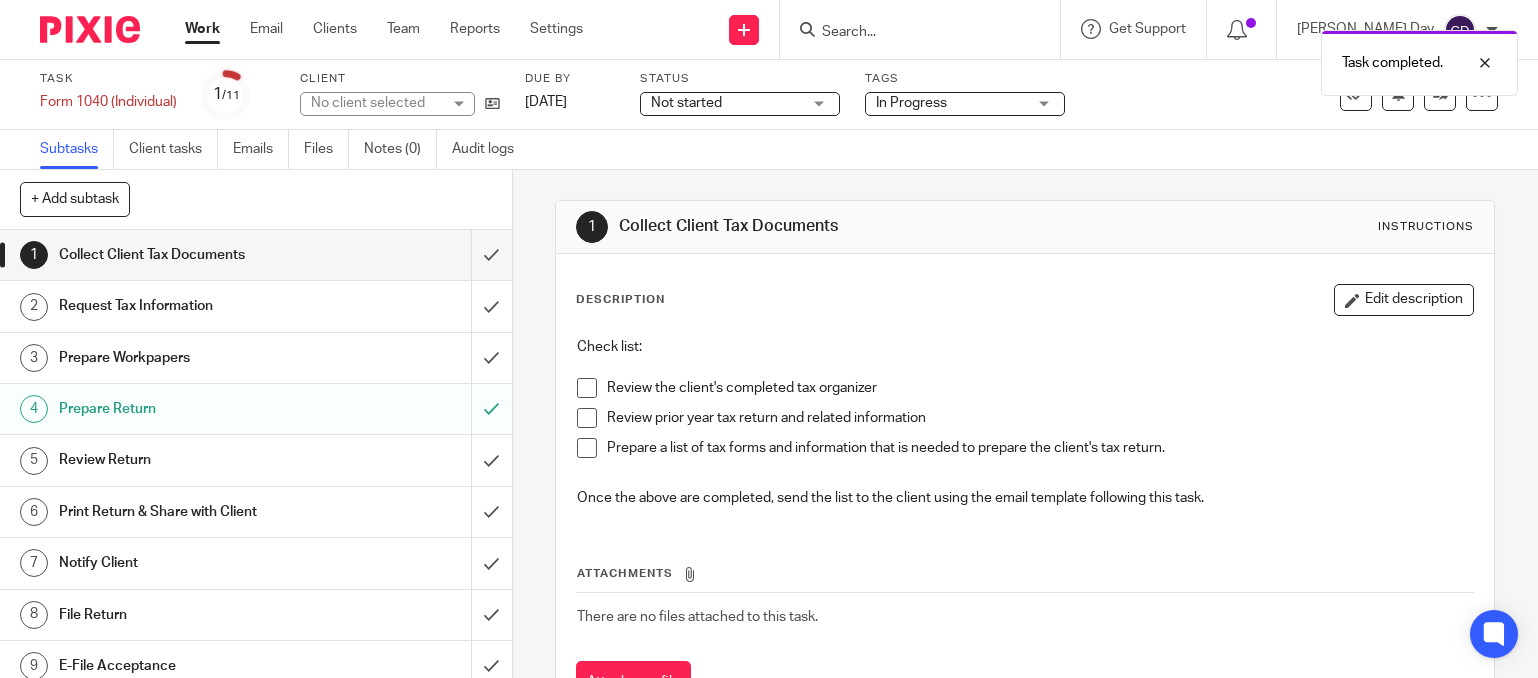 click on "In Progress" at bounding box center [911, 103] 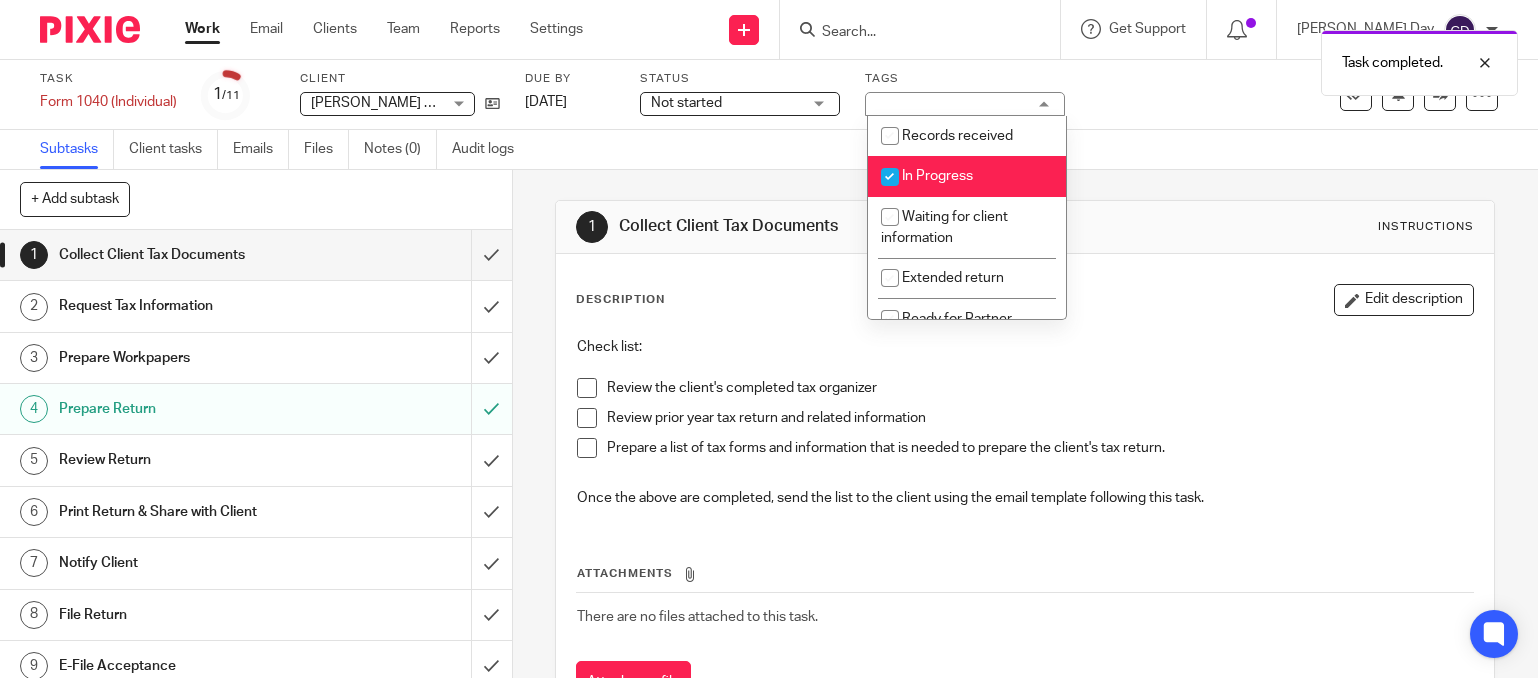 click on "In Progress" at bounding box center [937, 176] 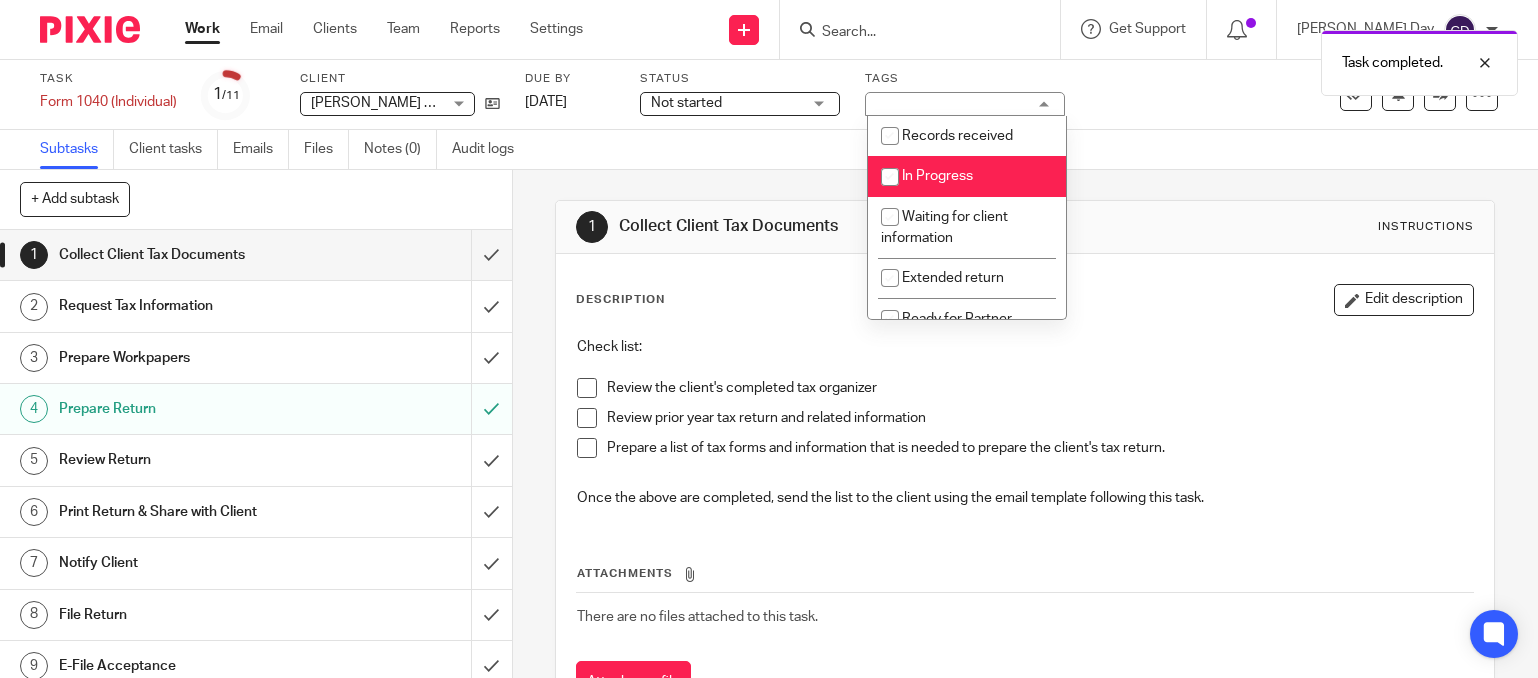 checkbox on "false" 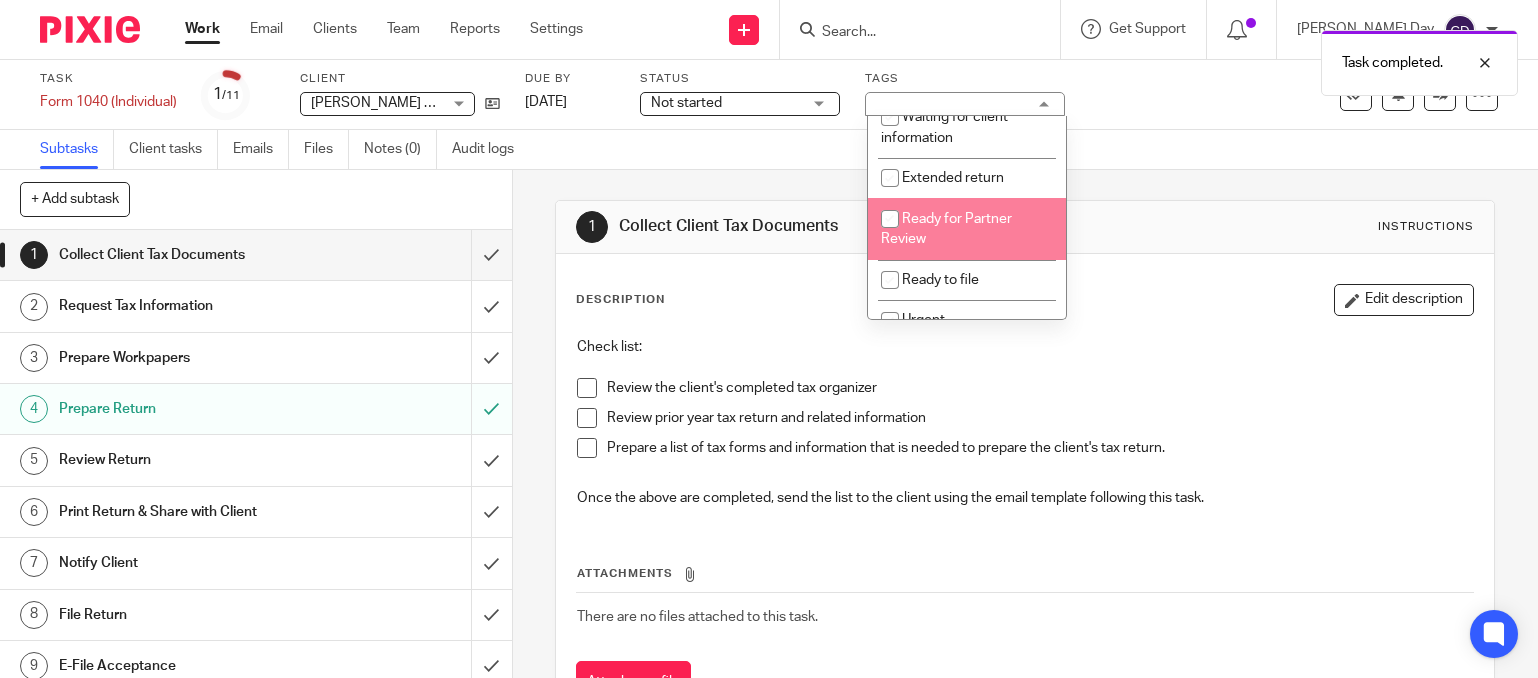 scroll, scrollTop: 200, scrollLeft: 0, axis: vertical 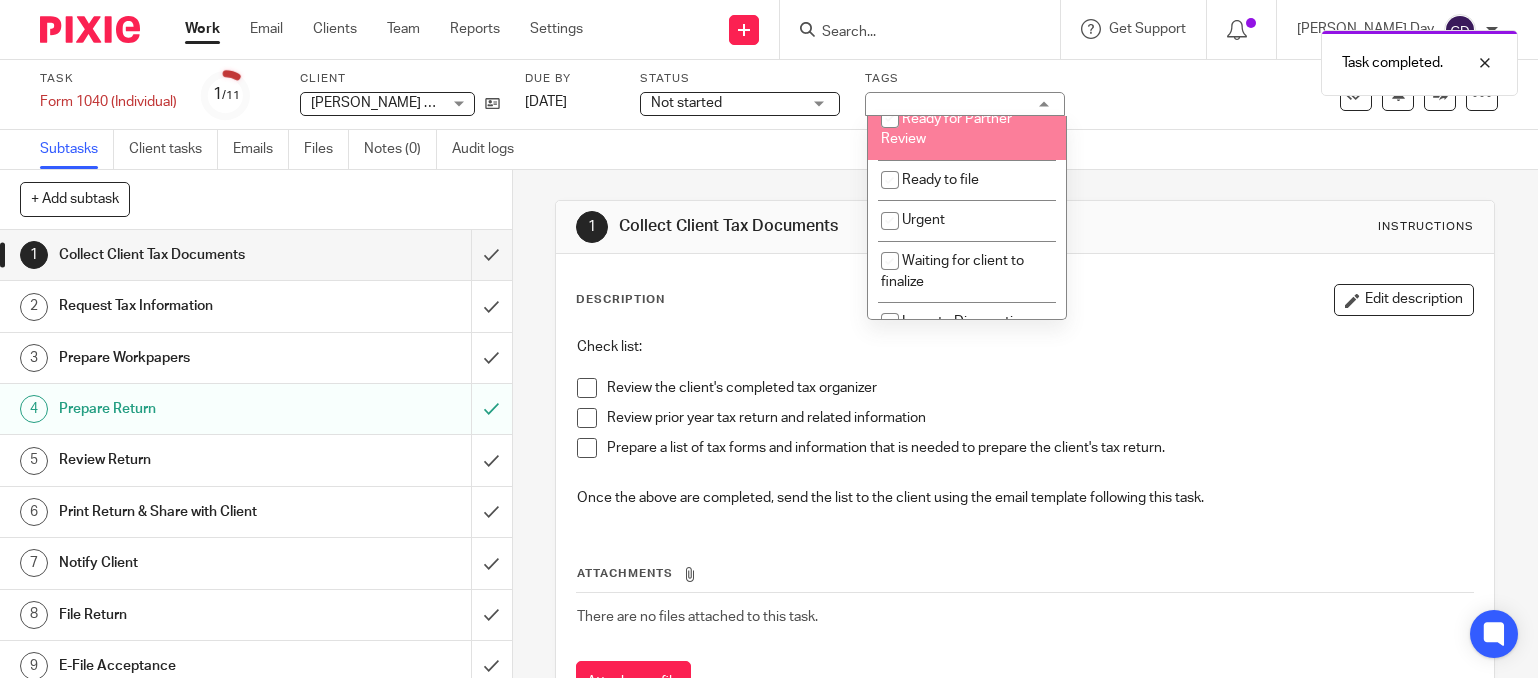 click on "Ready for Partner Review" at bounding box center [967, 128] 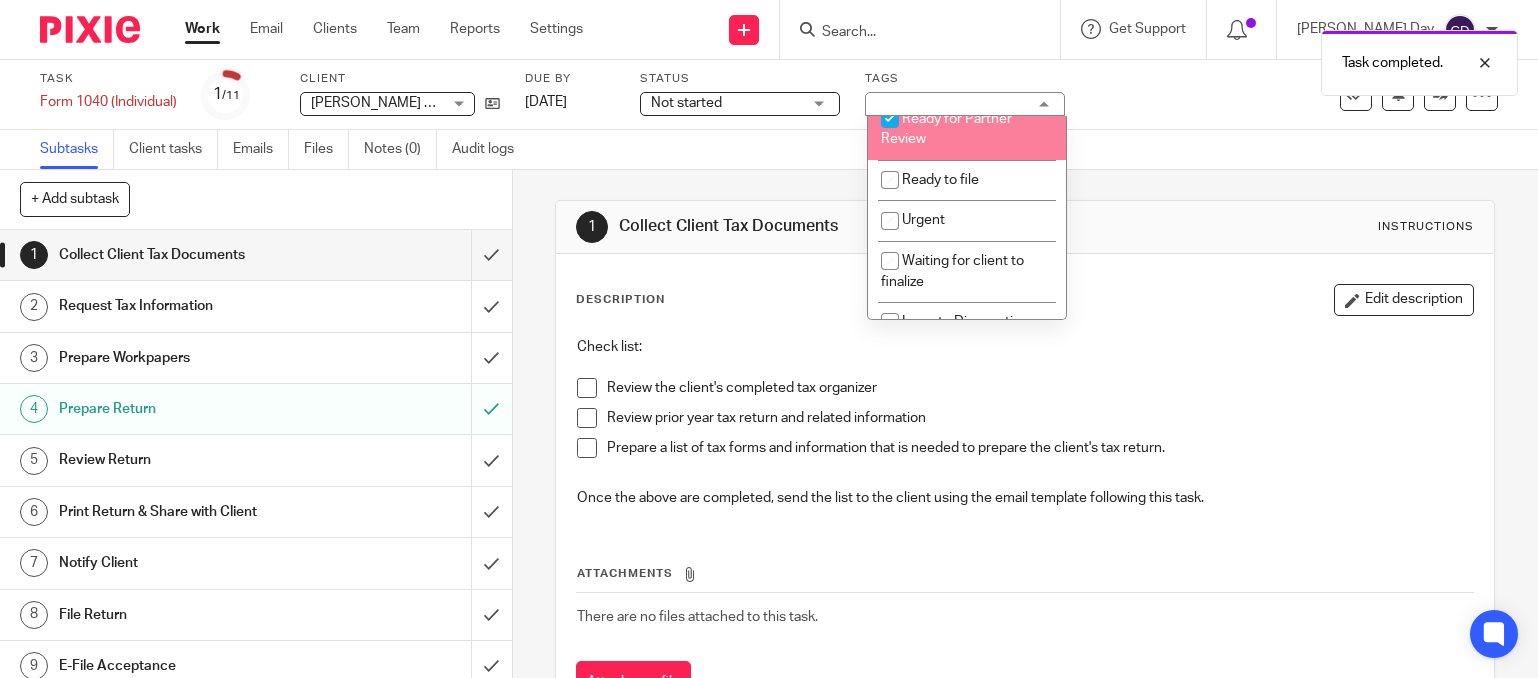 checkbox on "true" 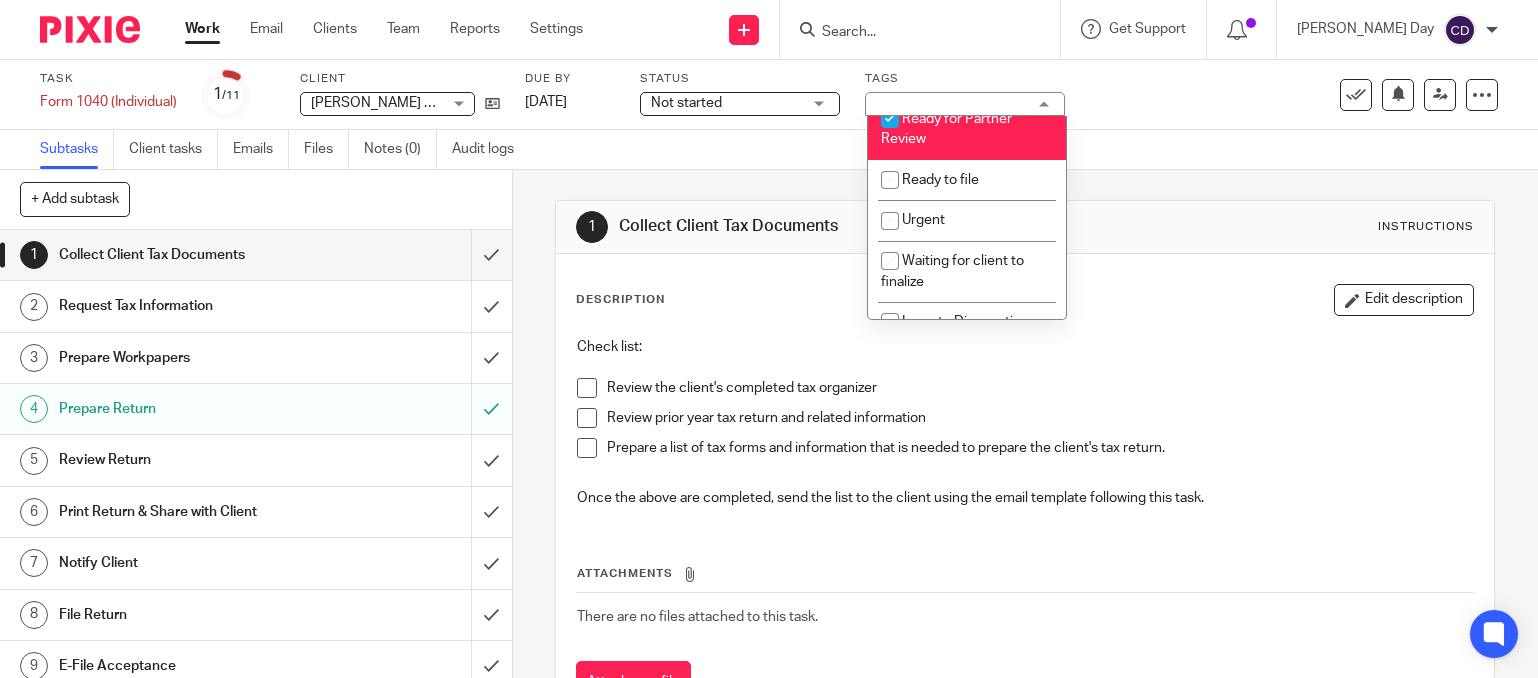 click on "Task
Form 1040 (Individual)   Save
Form 1040 (Individual)
1 /11
Client
Lewis, Richard A and Camellia K
Lewis, Richard A and Camellia K
No client selected
1407 College, LLC
19:26 Properties, LLC
1B2C, LLC
2015 DS&D Trust
3ags Ranch, LLC
4009 Properties, LLC
9431 Myatt Lane, LLC
ACWT, LLC
Adams, Jon D. and Mary M.
Adcock, Amanda B.
Adcock & Smith Enterprises, LLC
AdvanceDNA LLC
Agricultural Services, Inc.
Alan F. and Deborah Schimming
Albert C. Duke Testamentary Trust" at bounding box center (647, 95) 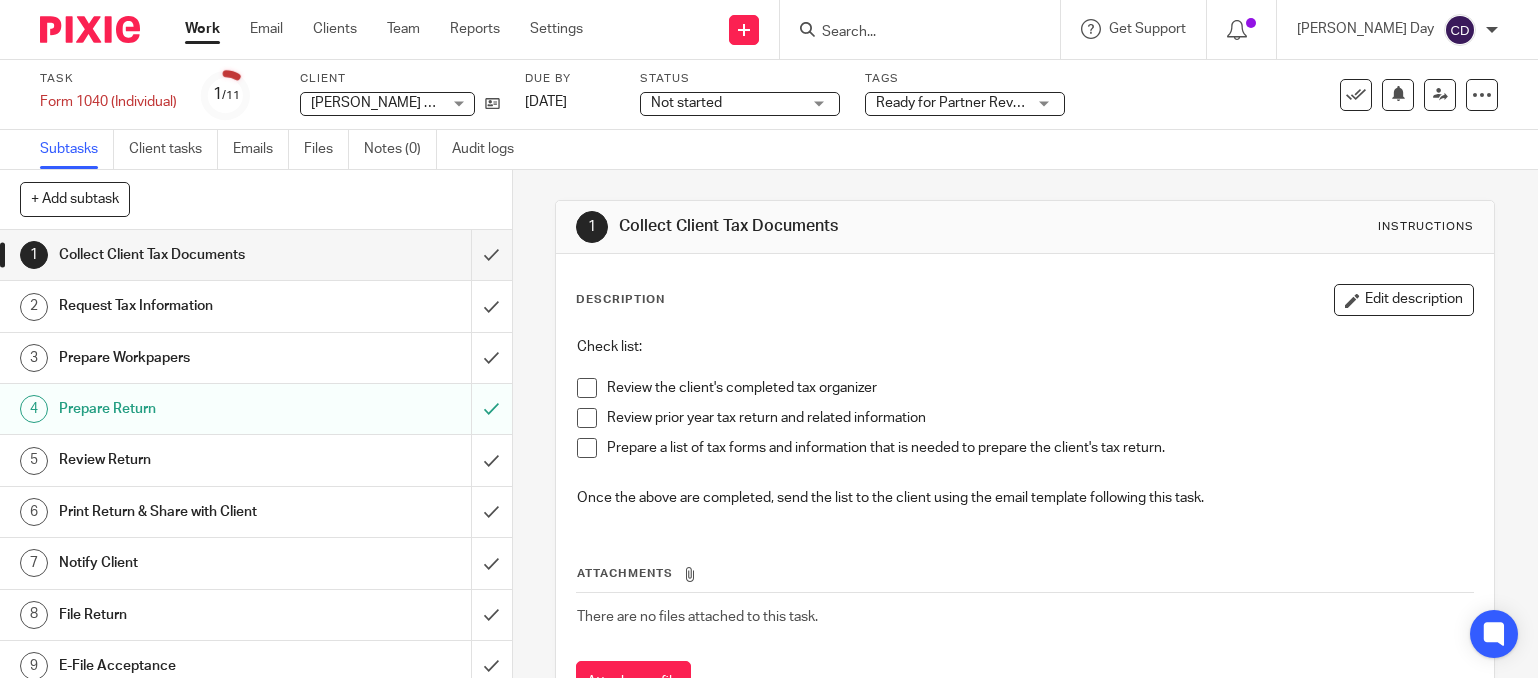 click on "Work" at bounding box center [202, 29] 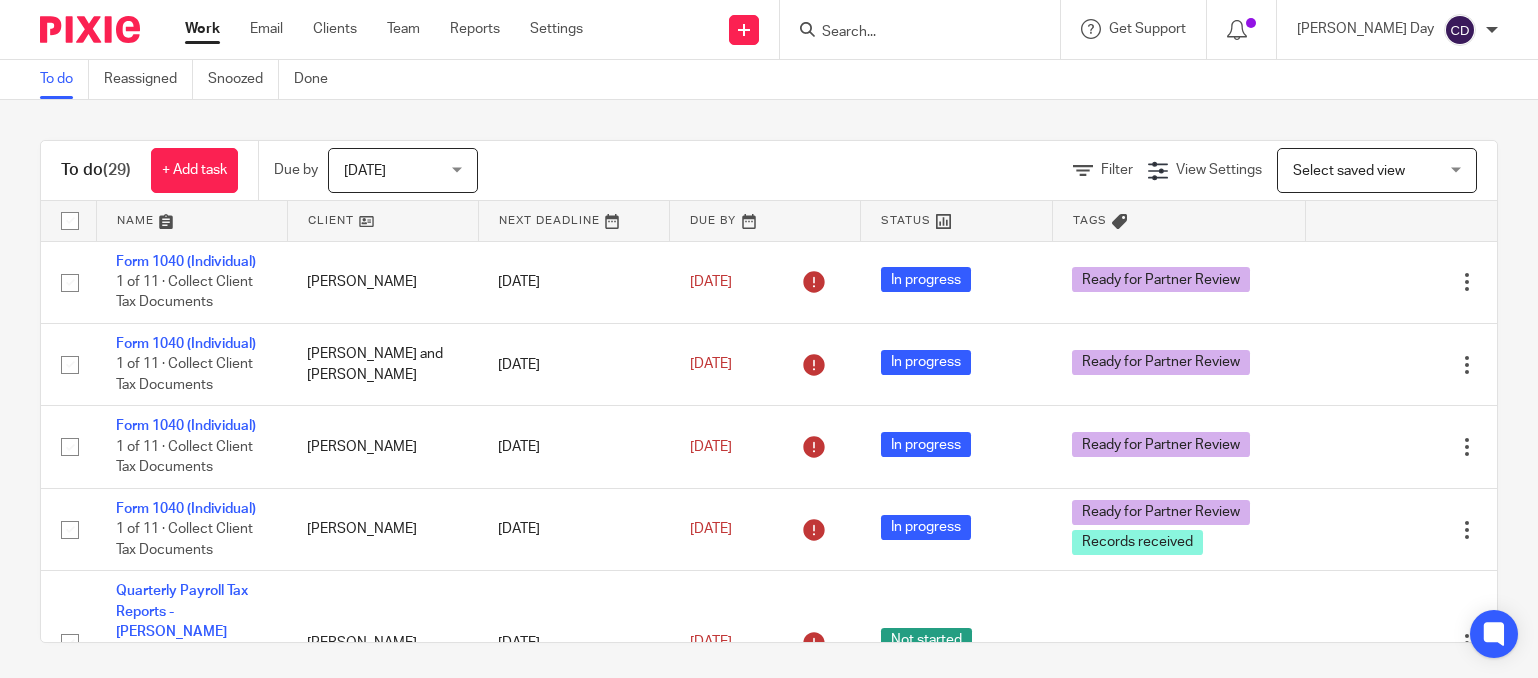 scroll, scrollTop: 0, scrollLeft: 0, axis: both 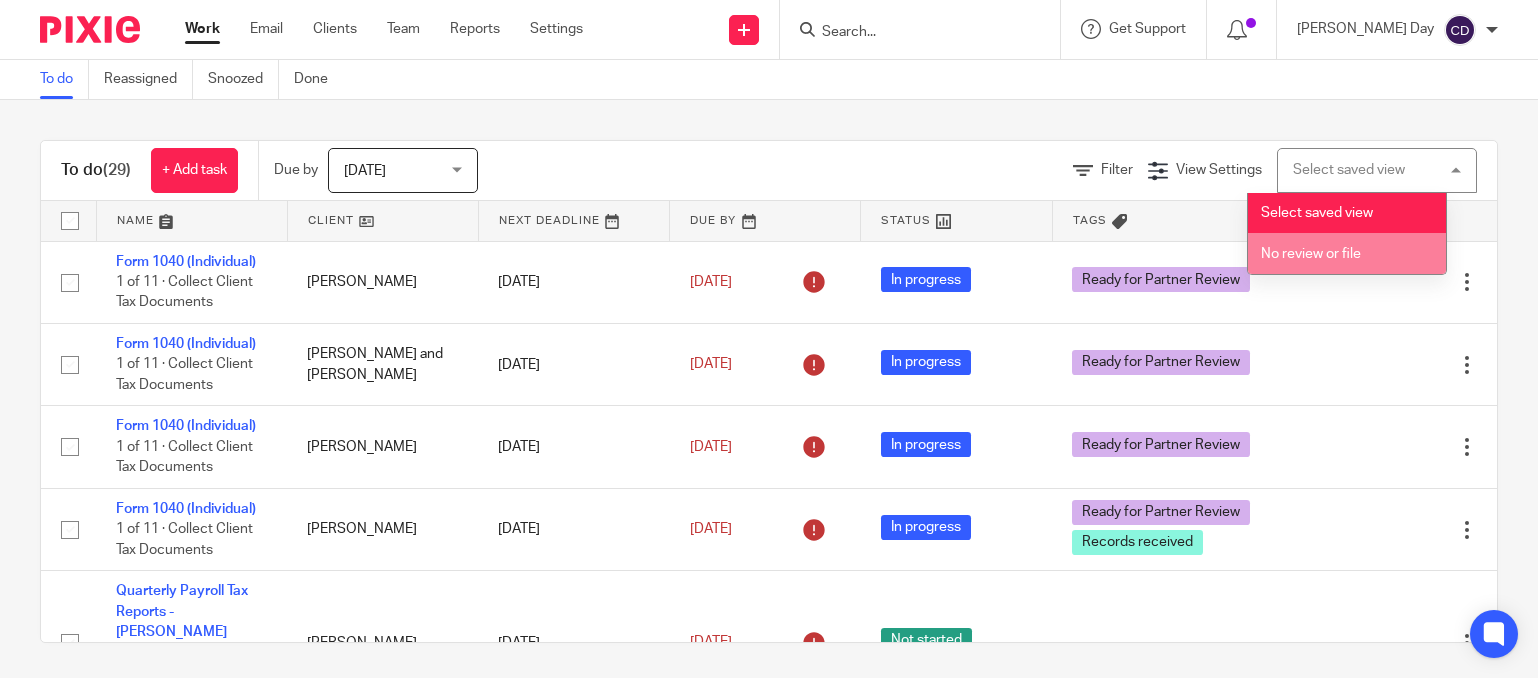 click on "No review or file" at bounding box center (1347, 253) 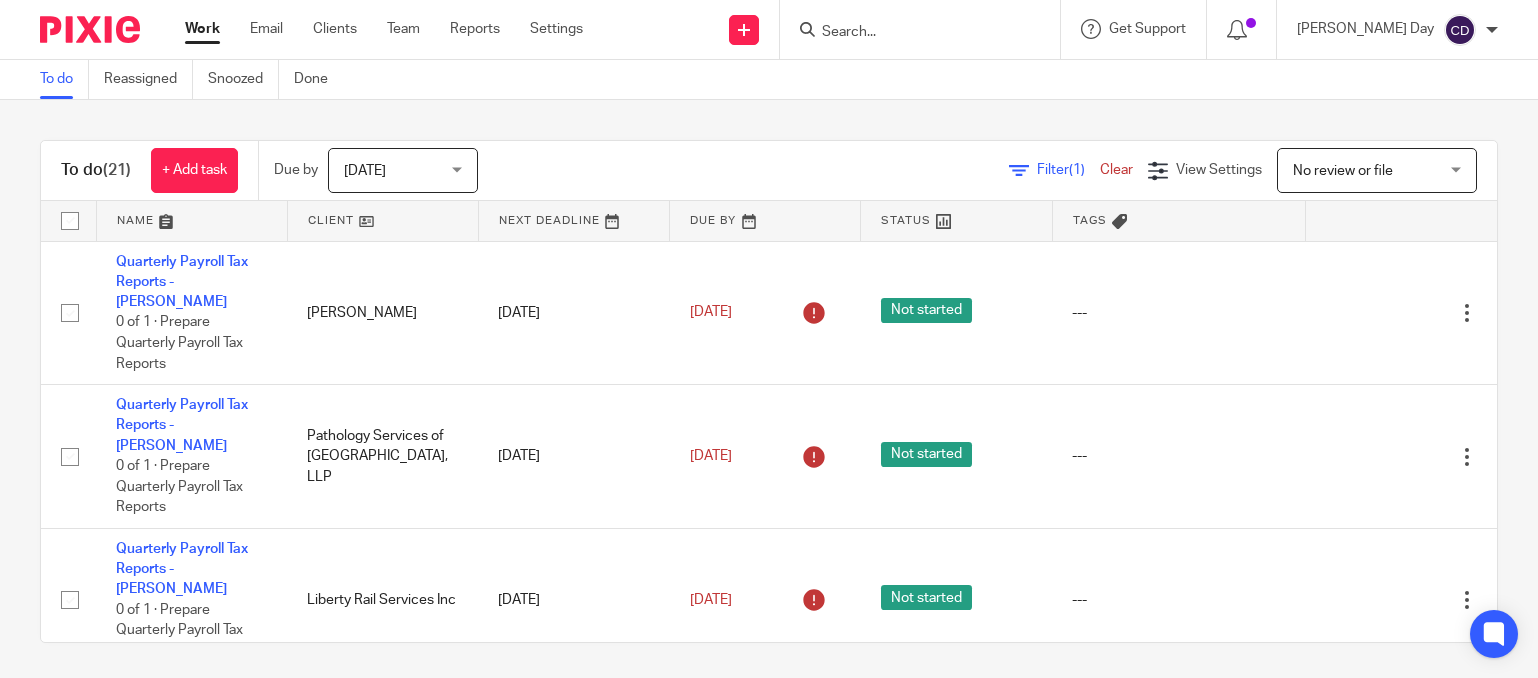 scroll, scrollTop: 0, scrollLeft: 0, axis: both 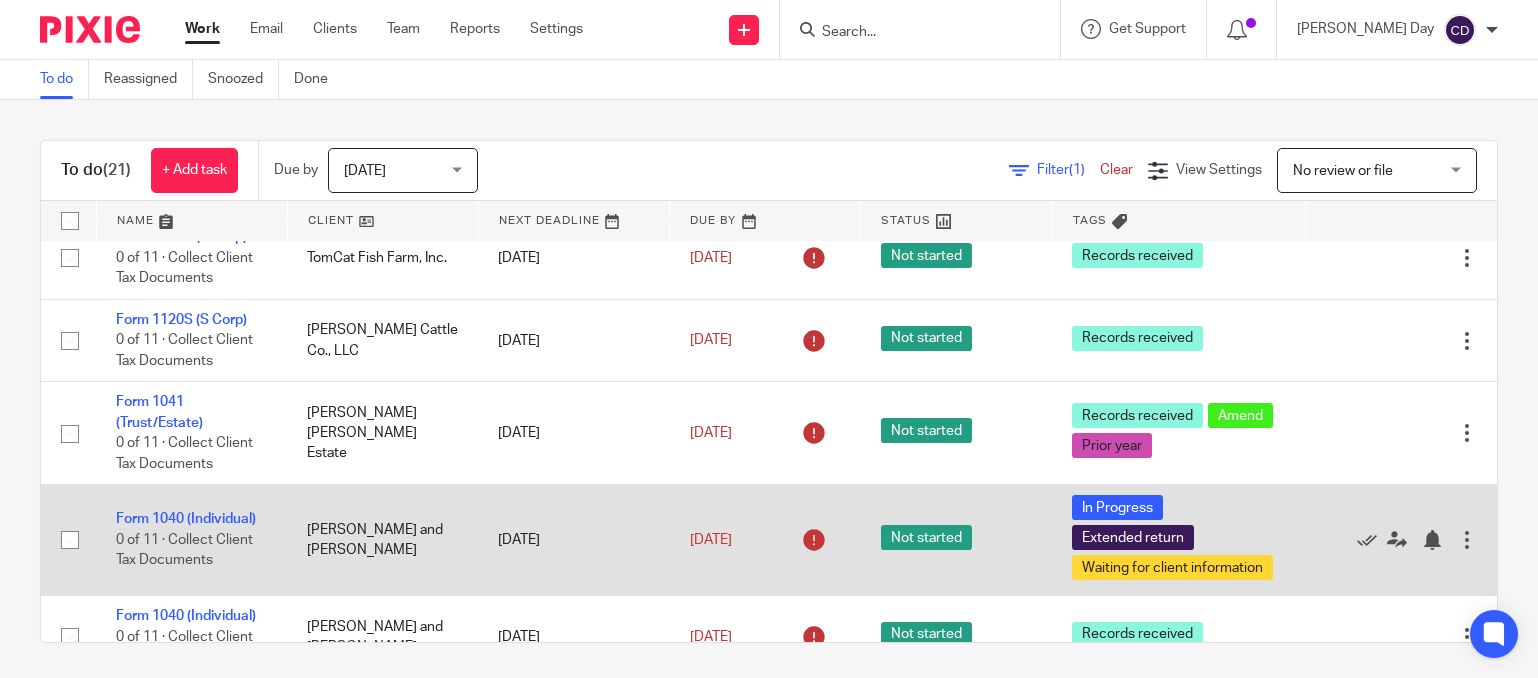 click on "Form 1040 (Individual)
0
of
11 ·
Collect Client Tax Documents" at bounding box center [191, 540] 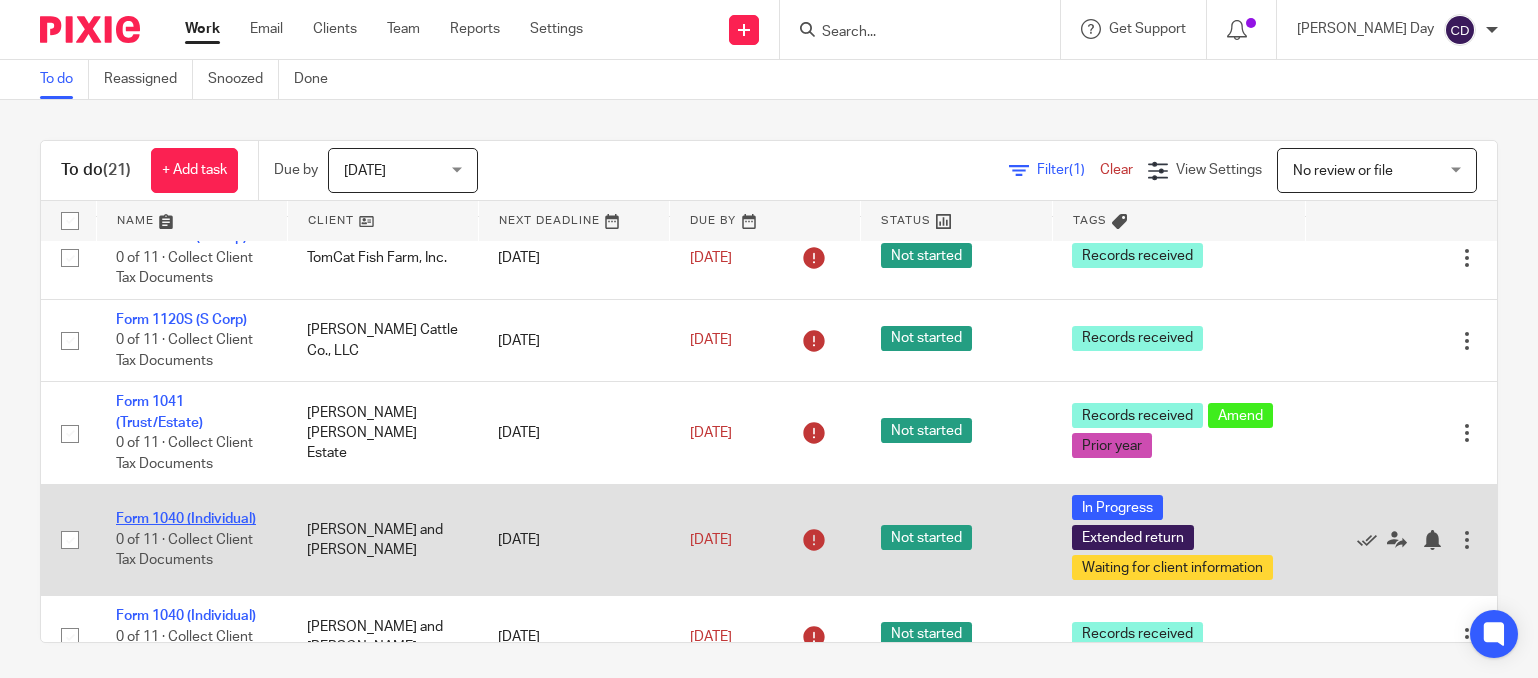 click on "Form 1040 (Individual)" at bounding box center [186, 519] 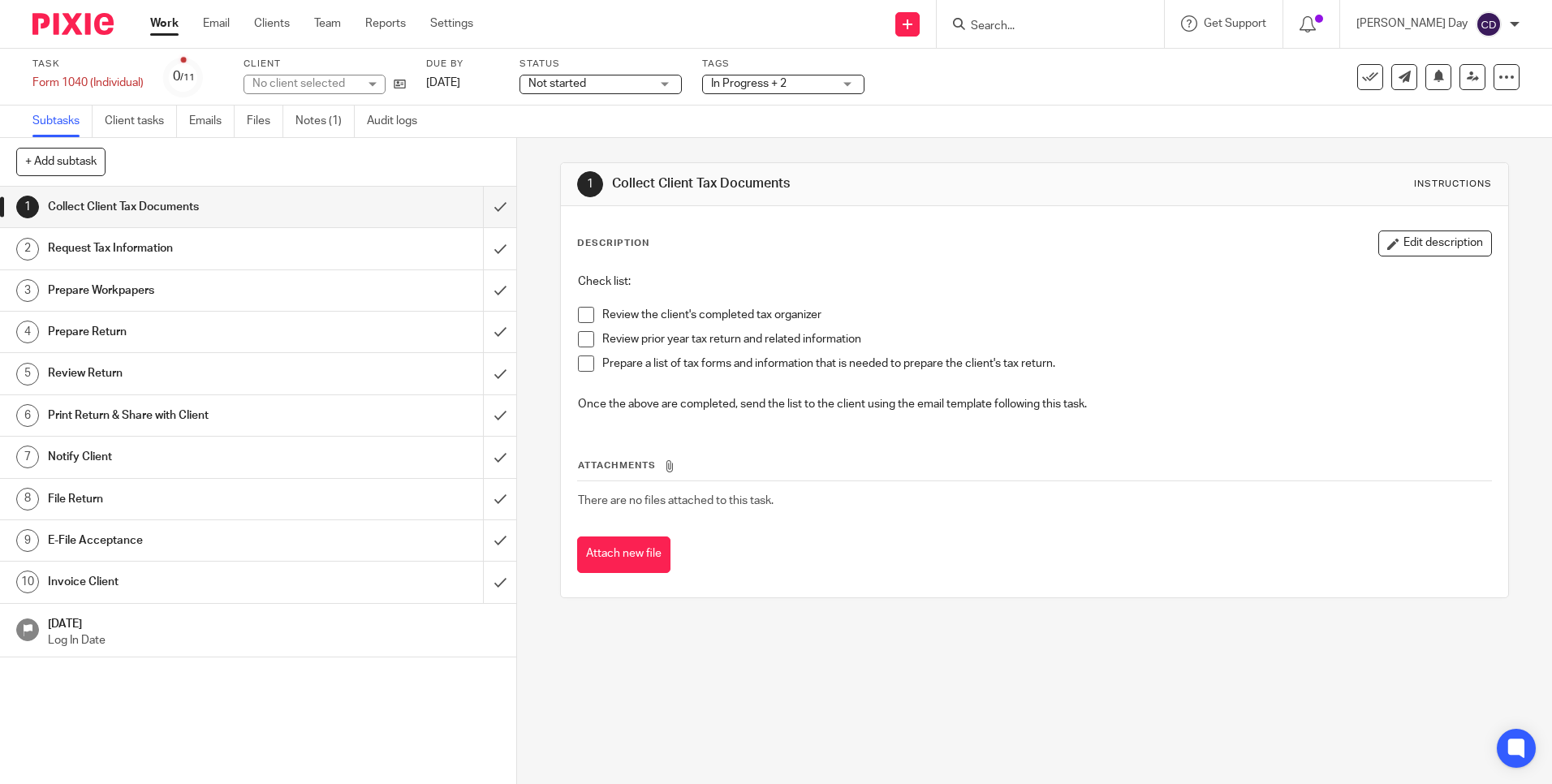 scroll, scrollTop: 0, scrollLeft: 0, axis: both 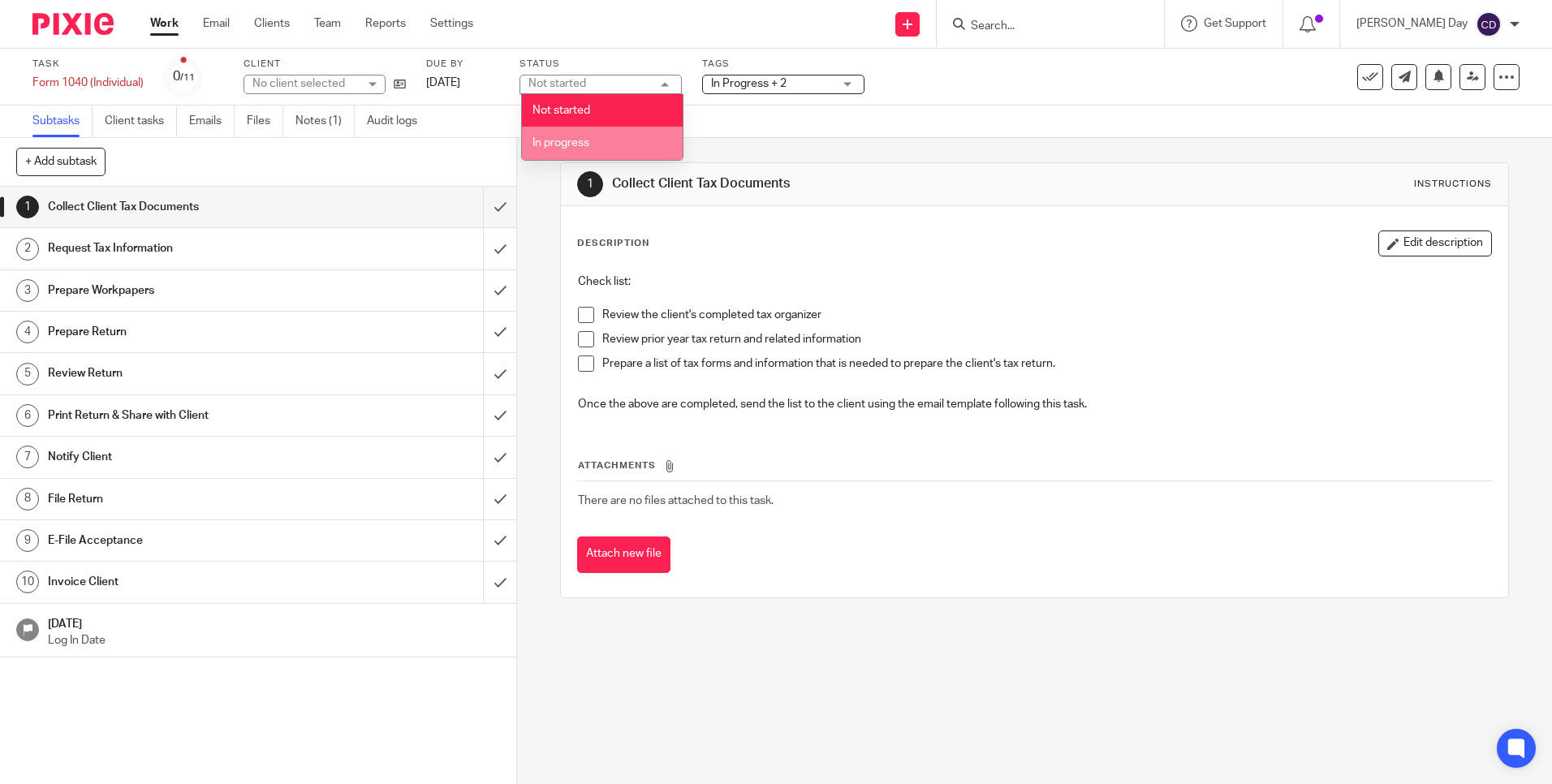 click on "In progress" at bounding box center (602, 143) 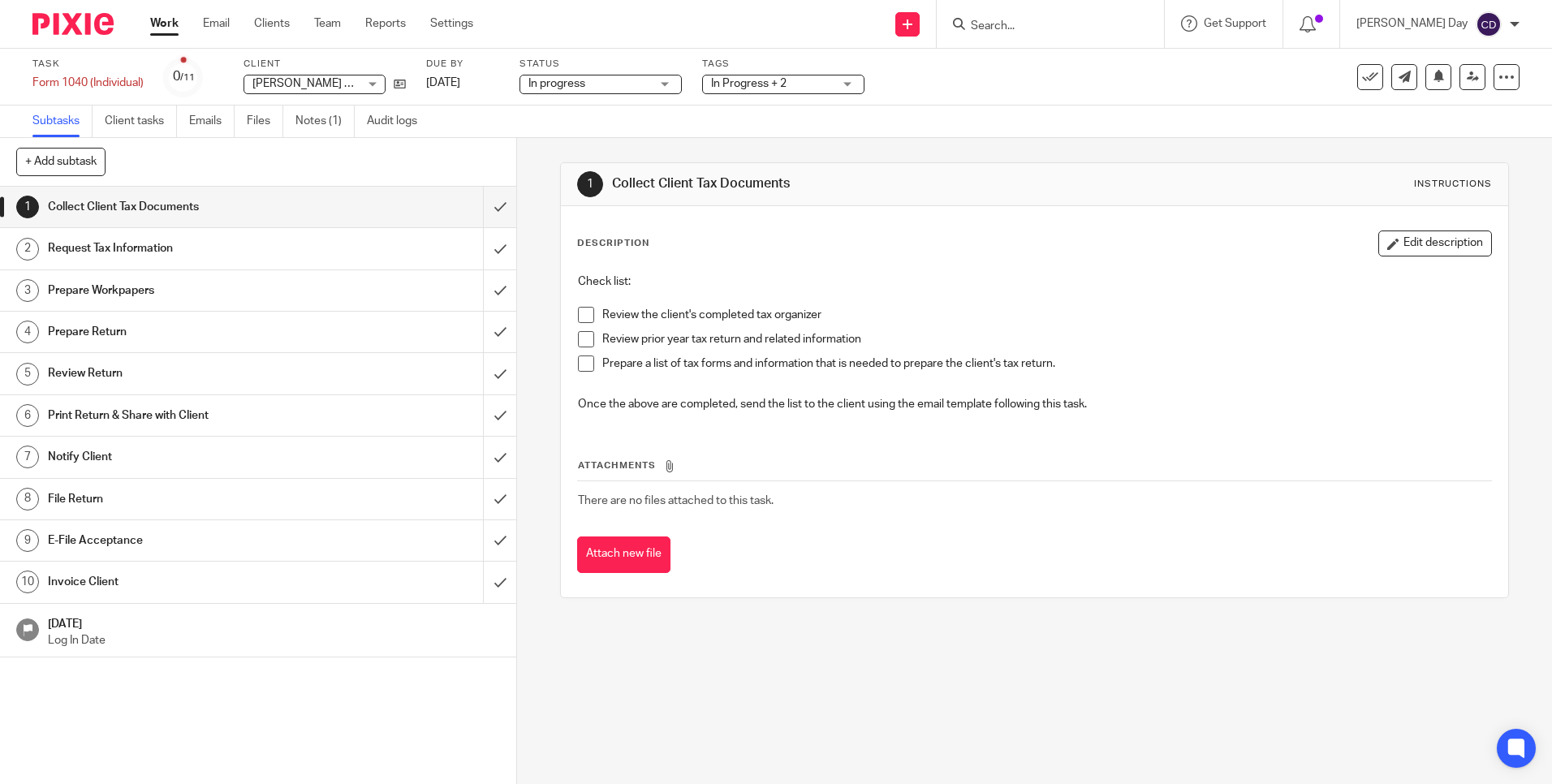 click on "In Progress + 2" at bounding box center [772, 84] 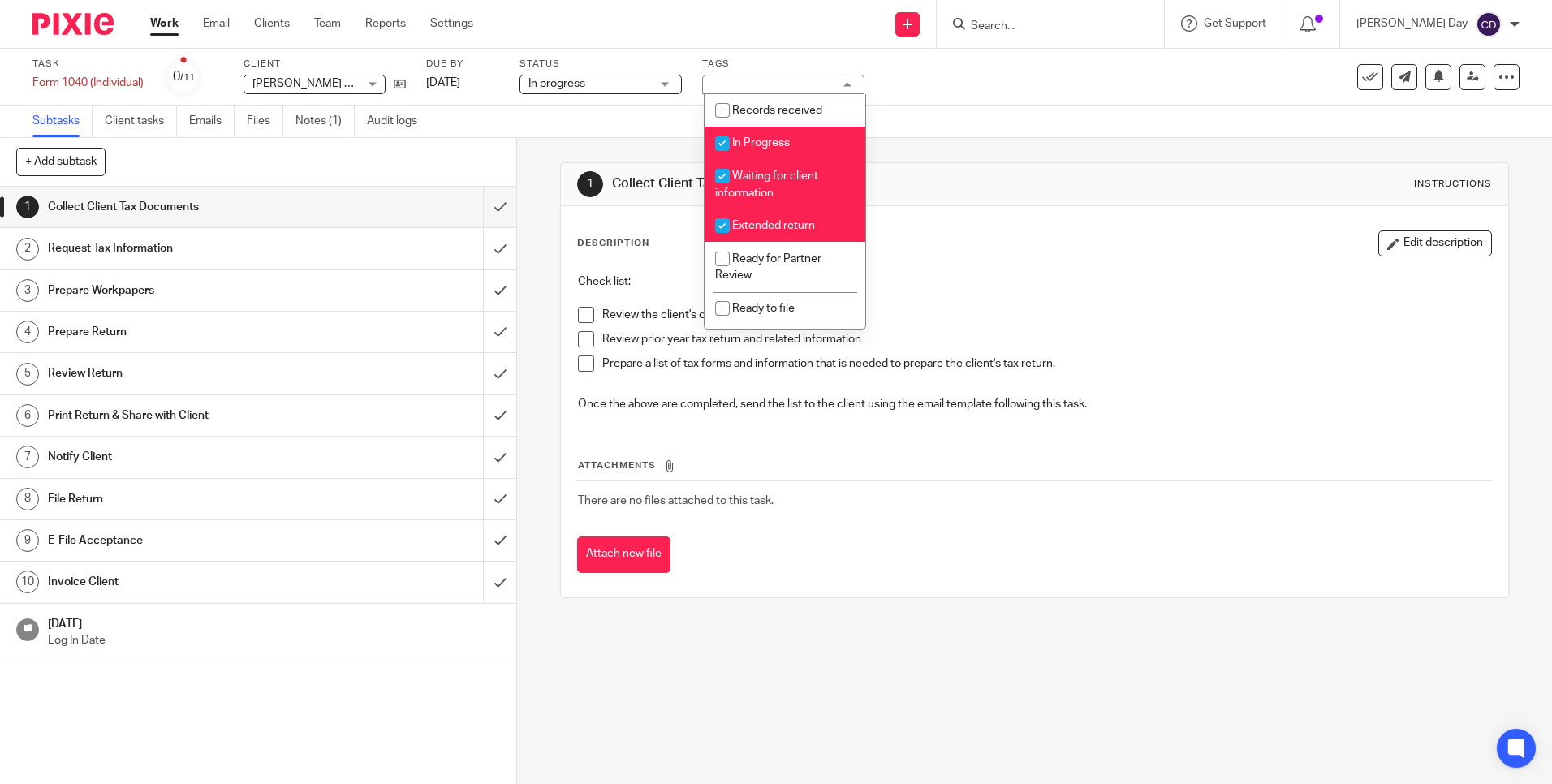 click on "In Progress" at bounding box center [785, 143] 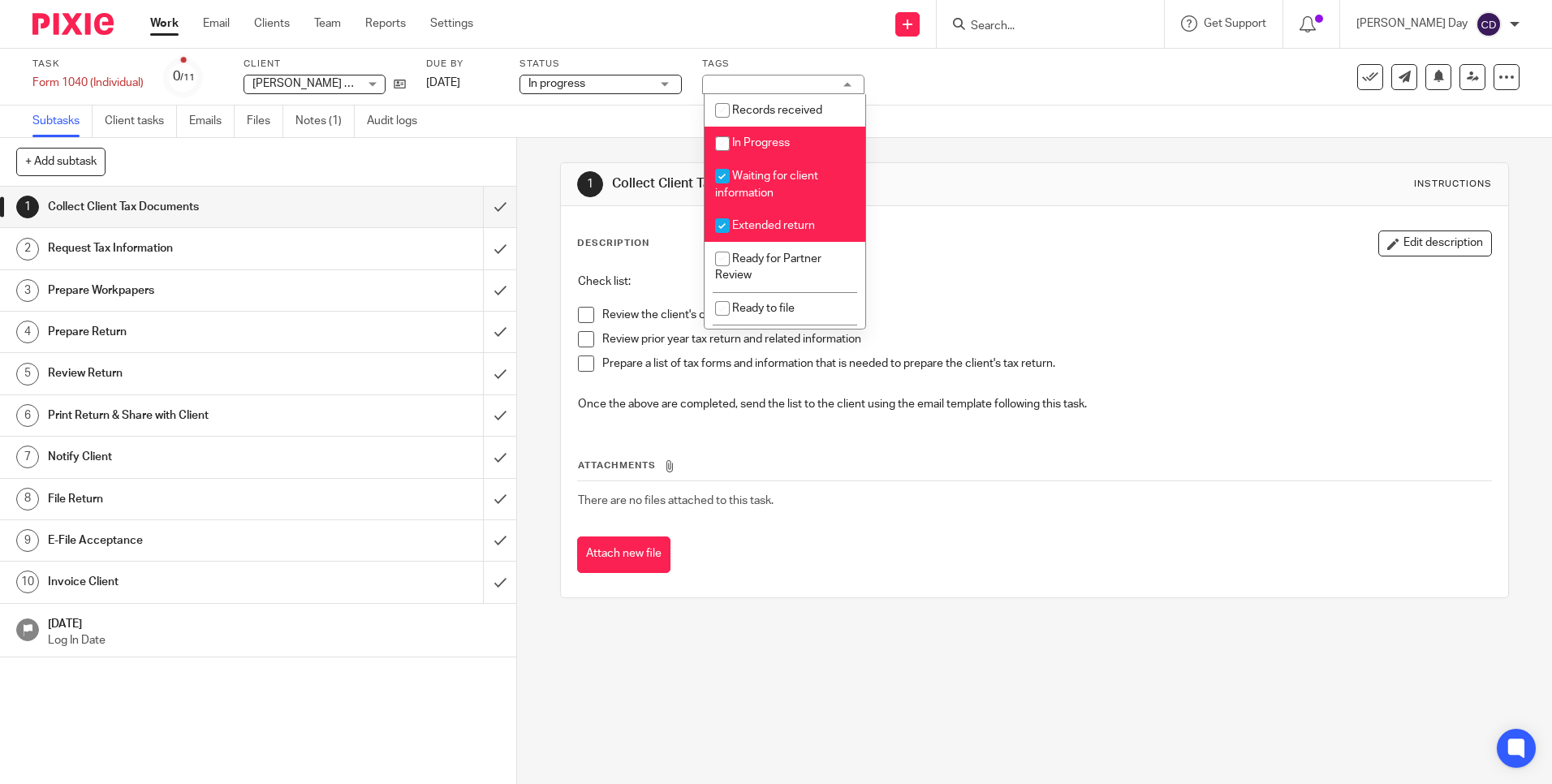 checkbox on "false" 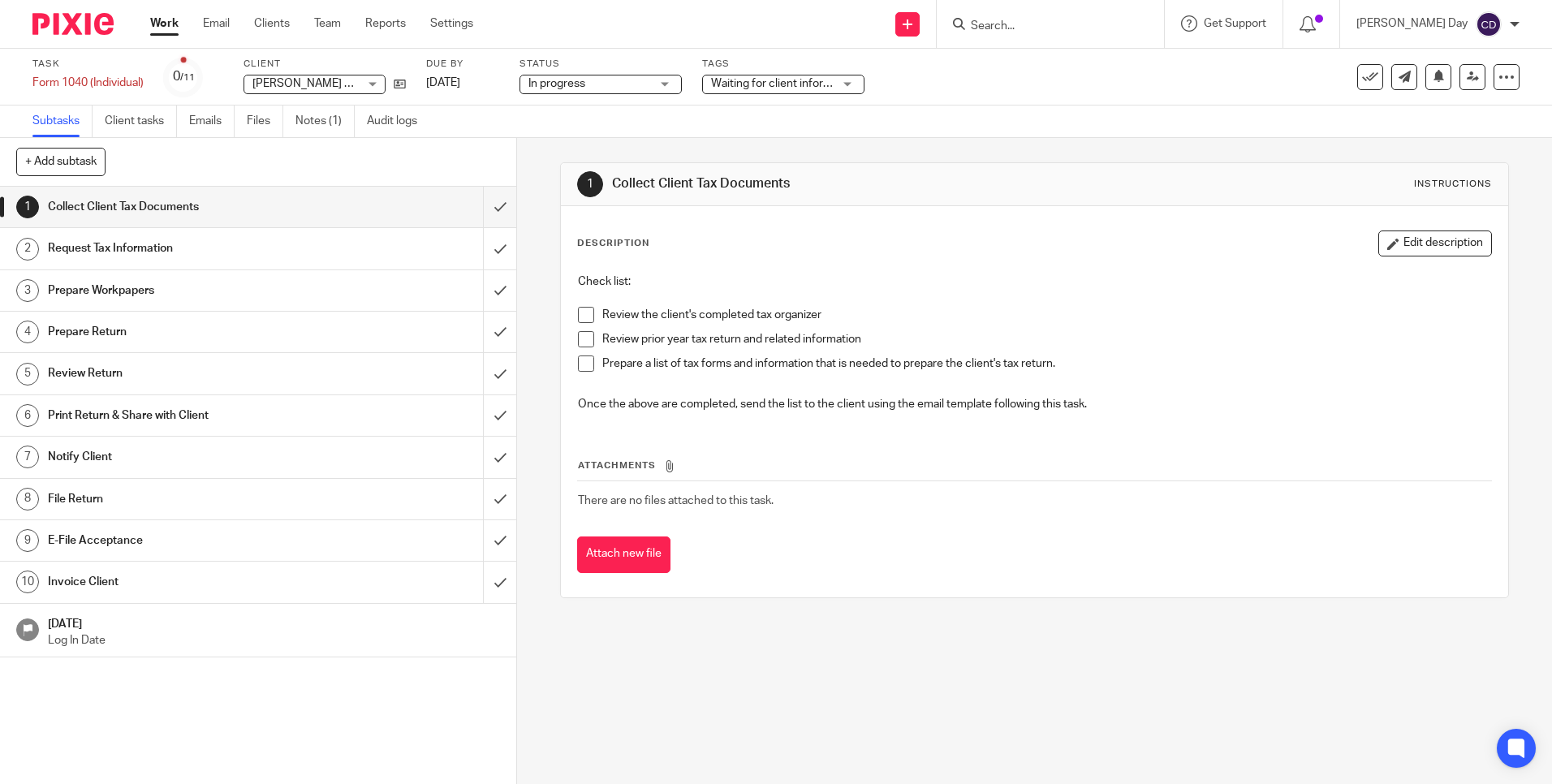click on "1
Collect Client Tax Documents
Instructions
Description
Edit description
Check list:   Review the client's completed tax organizer   Review prior year tax return and related information   Prepare a list of tax forms and information that is needed to prepare the client's tax return. Once the above are completed, send the list to the client using the email template following this task.           Attachments     There are no files attached to this task.   Attach new file" at bounding box center (1034, 380) 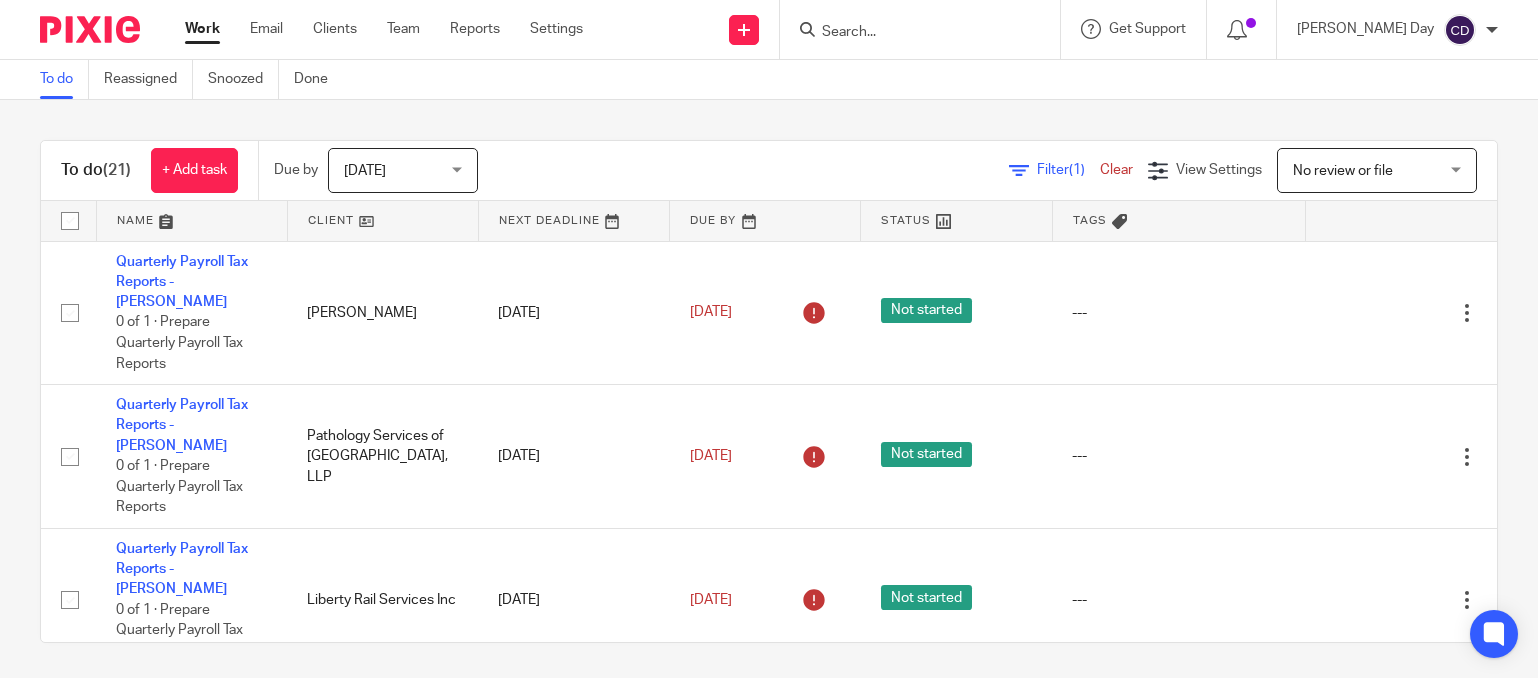 scroll, scrollTop: 0, scrollLeft: 0, axis: both 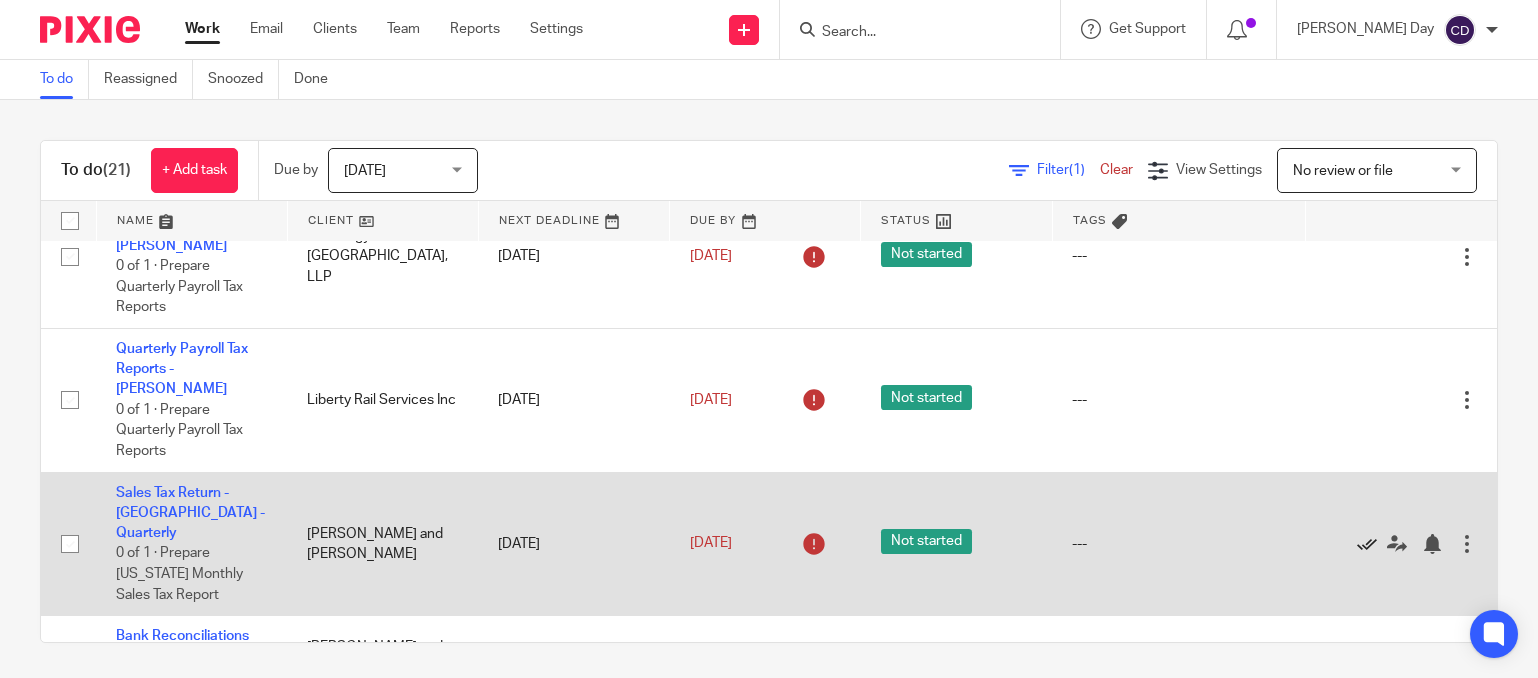 click at bounding box center [1367, 544] 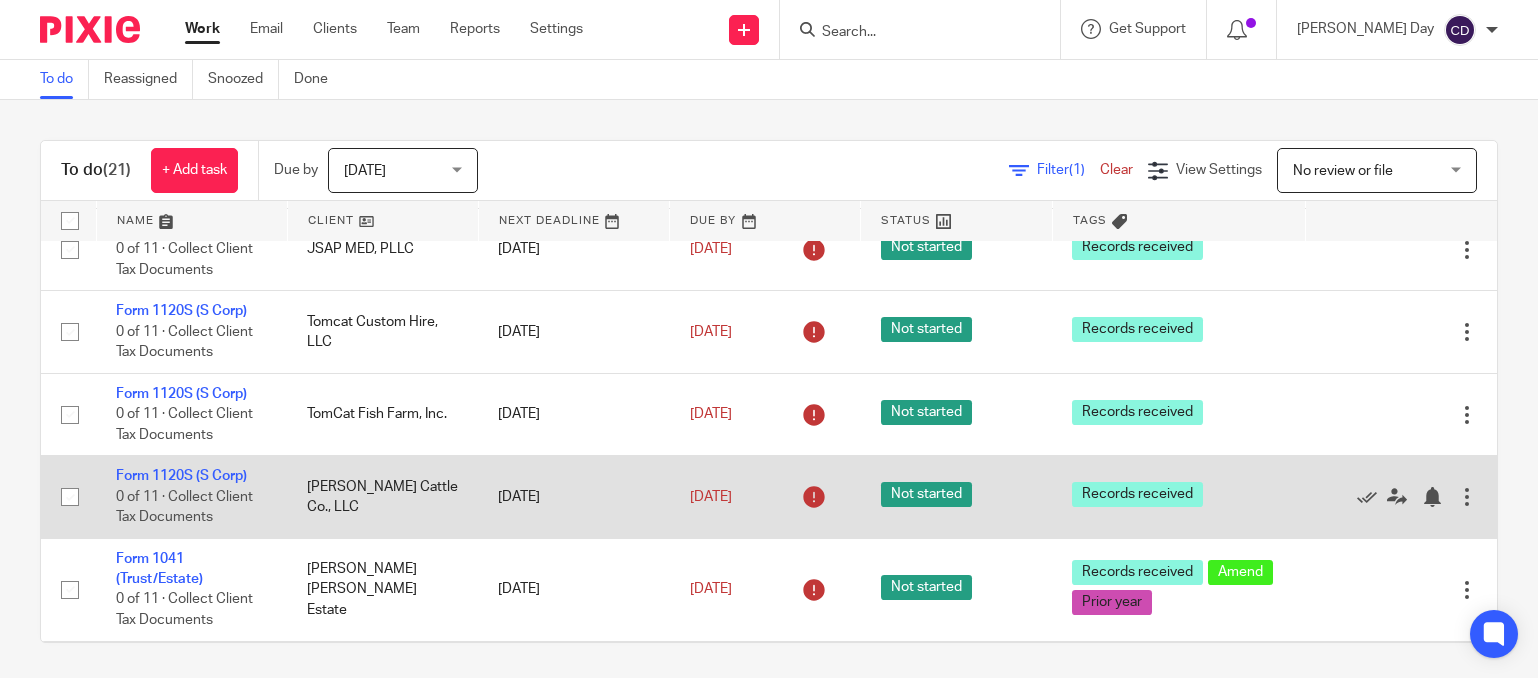 scroll, scrollTop: 800, scrollLeft: 0, axis: vertical 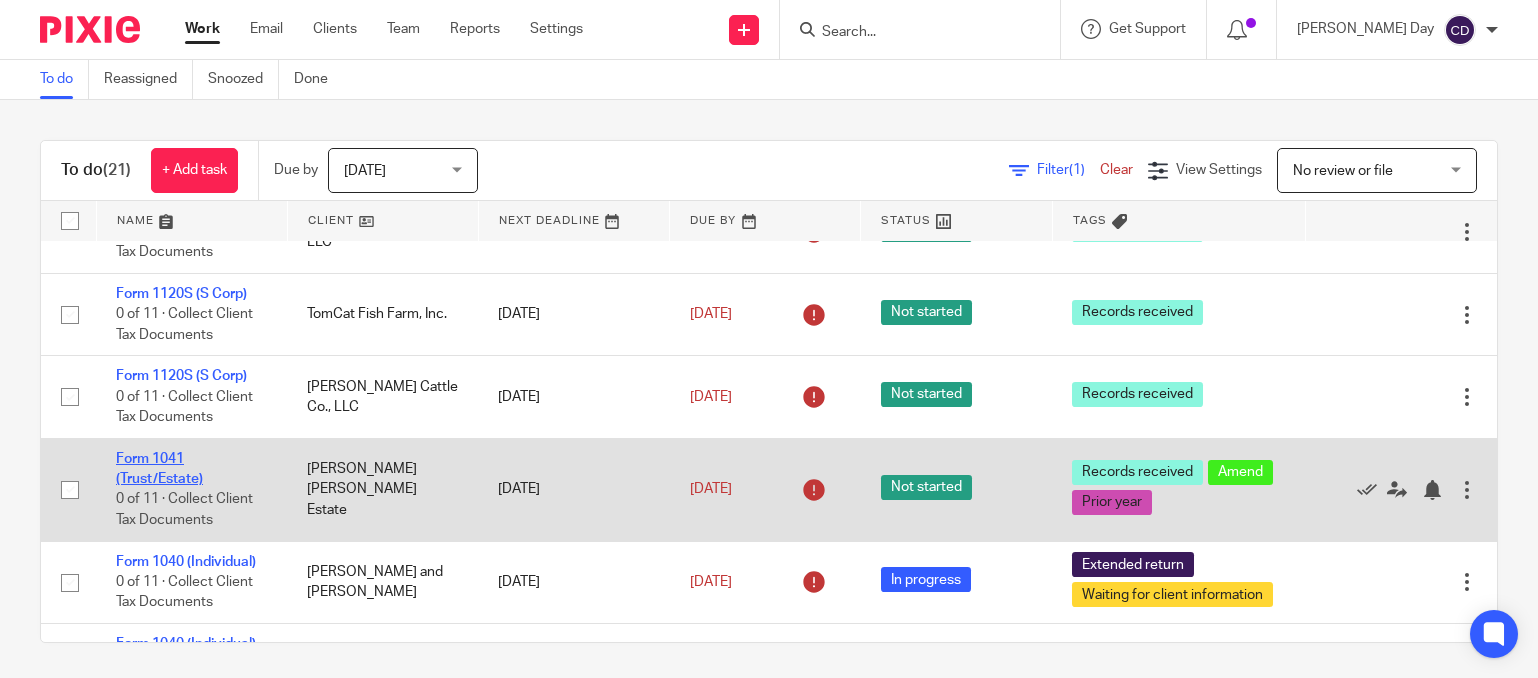 click on "Form 1041 (Trust/Estate)" at bounding box center (159, 469) 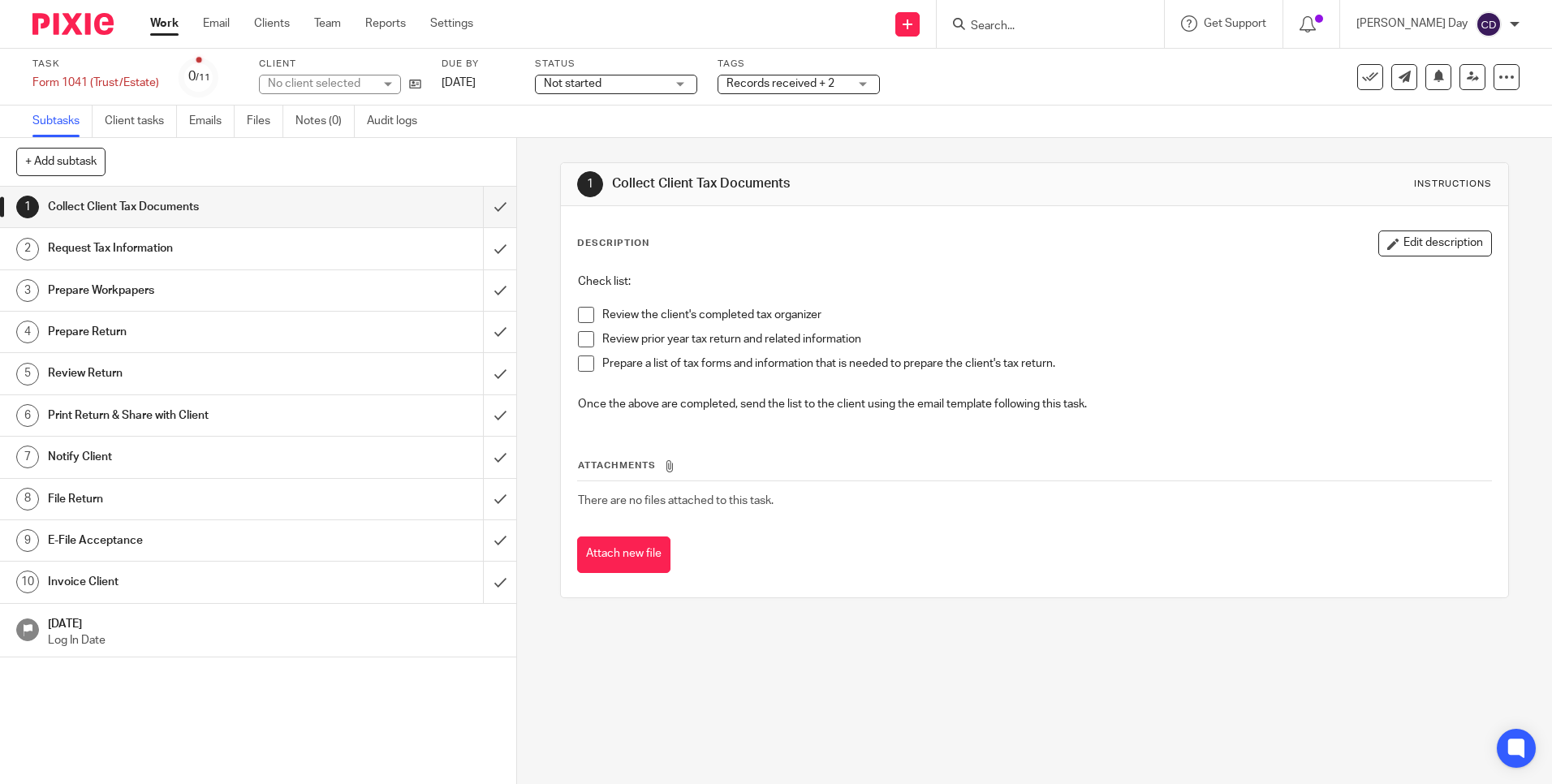 scroll, scrollTop: 0, scrollLeft: 0, axis: both 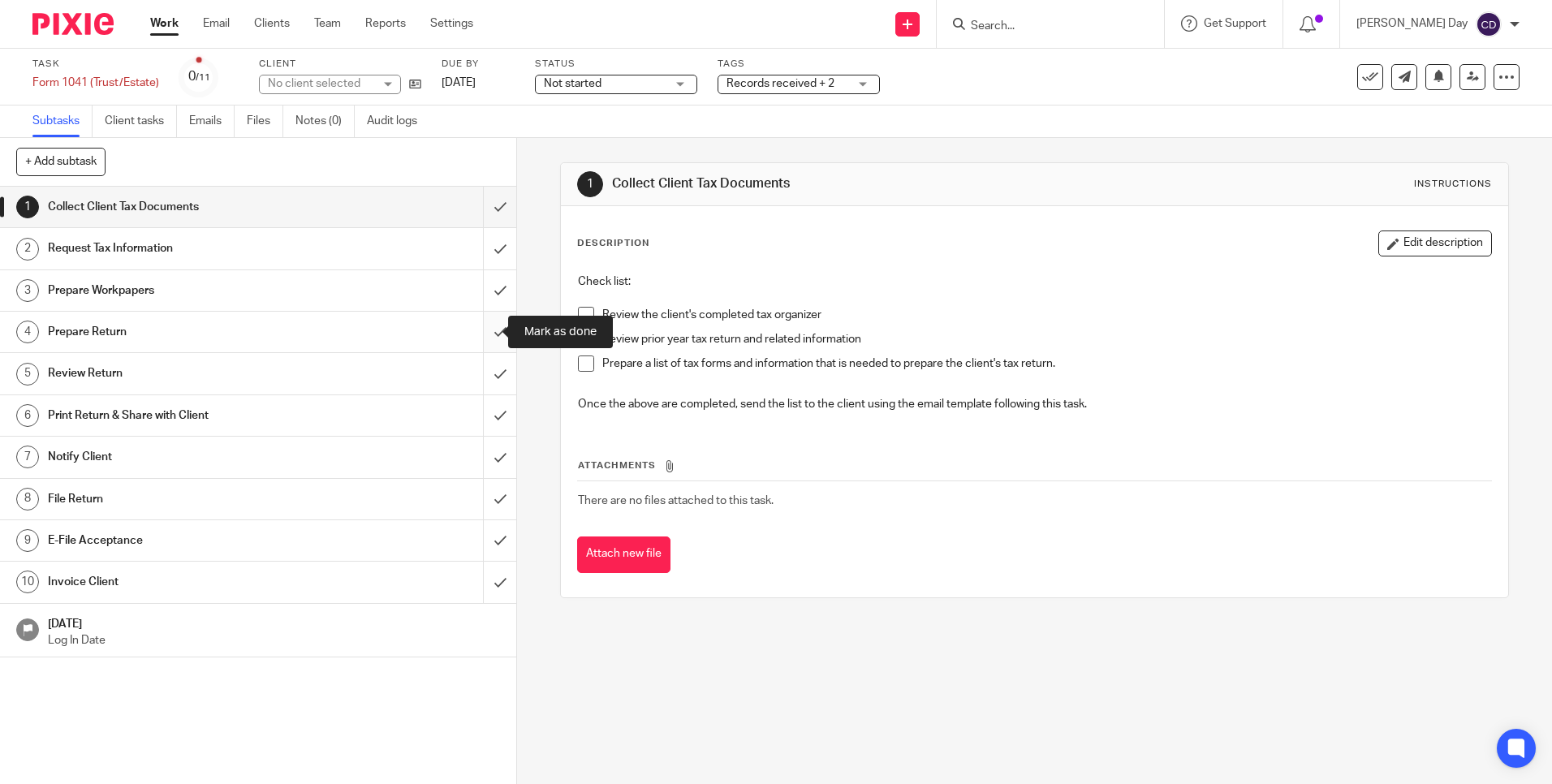 click at bounding box center (258, 332) 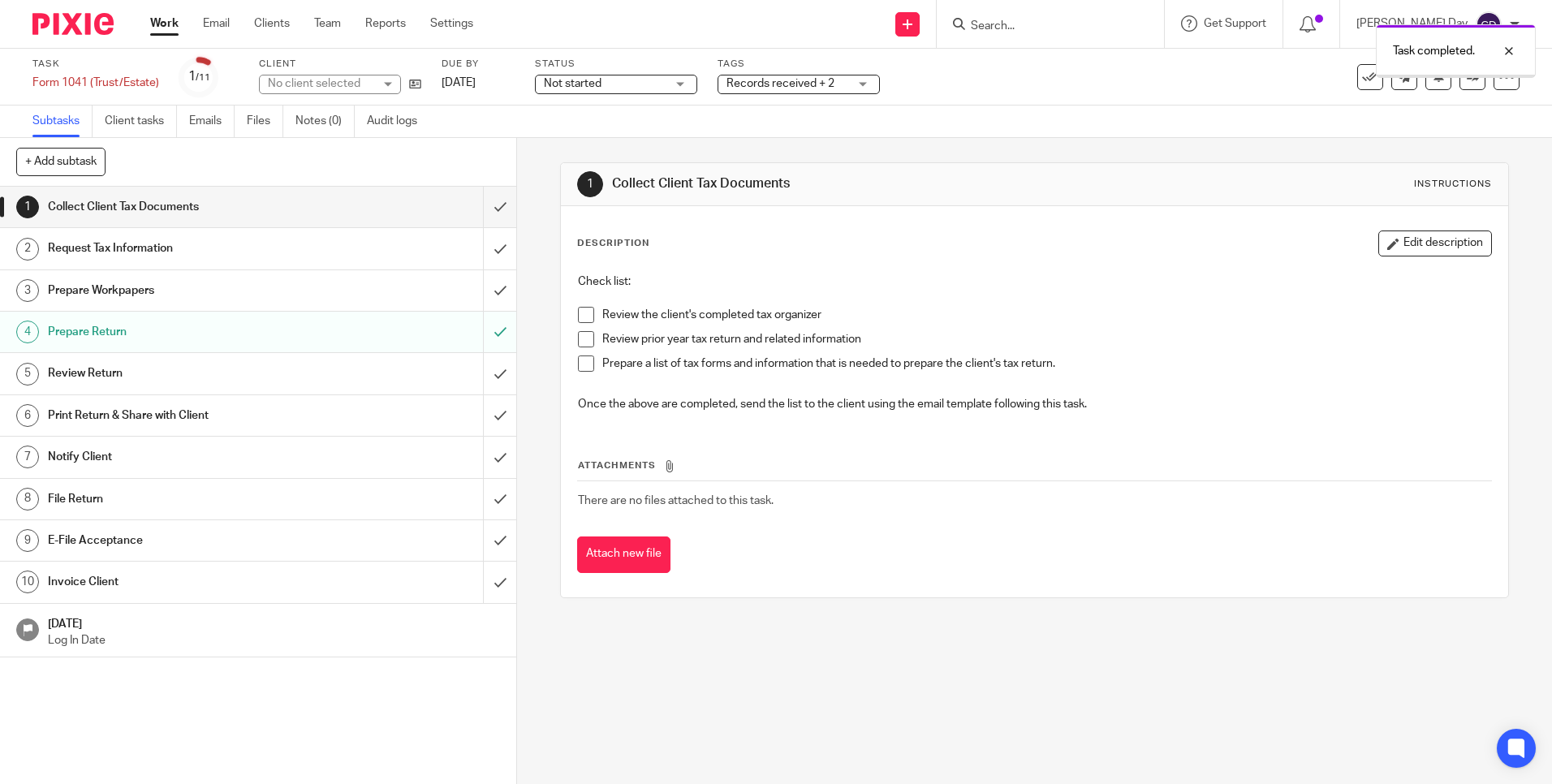 scroll, scrollTop: 0, scrollLeft: 0, axis: both 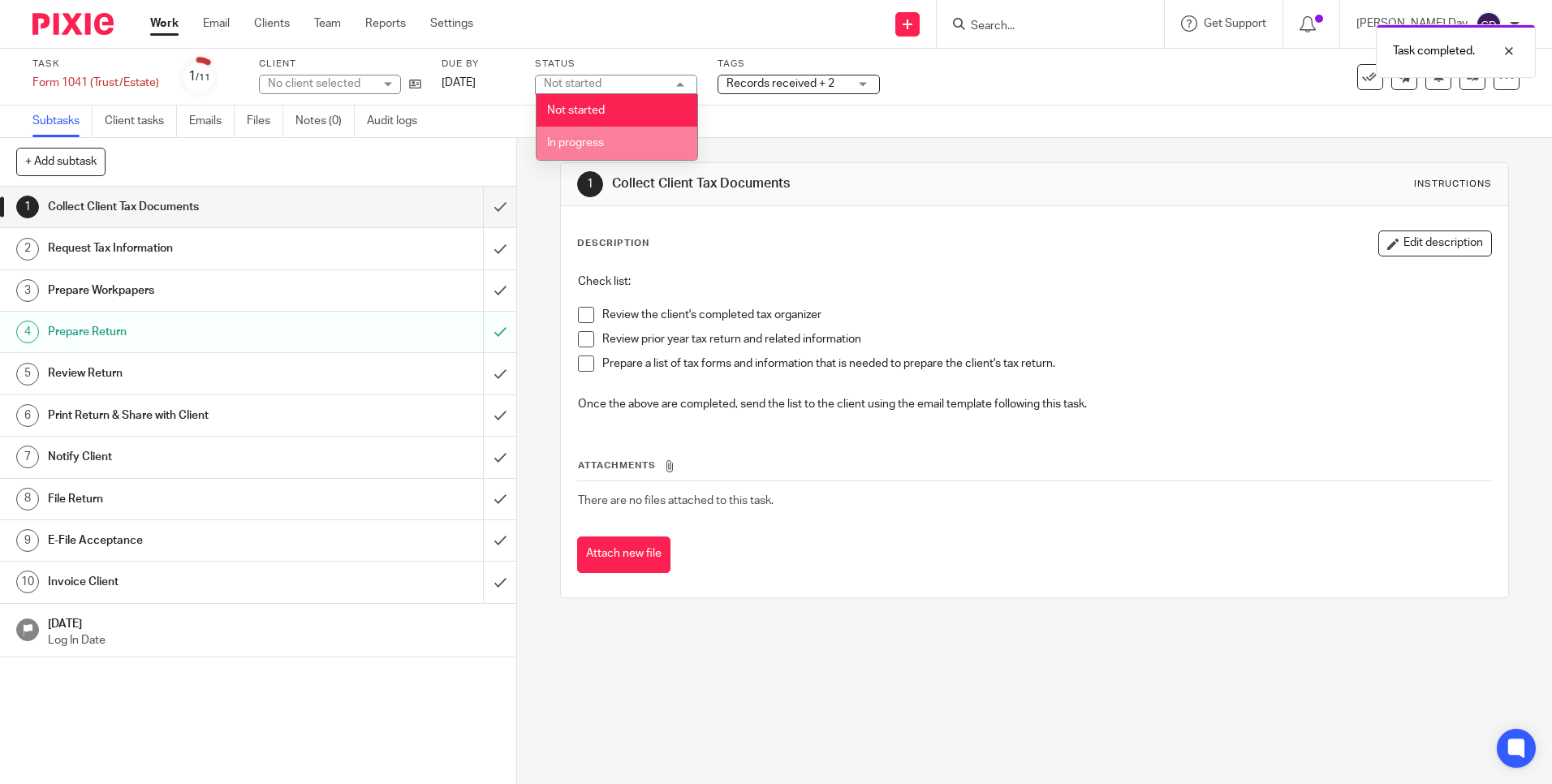 drag, startPoint x: 636, startPoint y: 131, endPoint x: 736, endPoint y: 95, distance: 106.28264 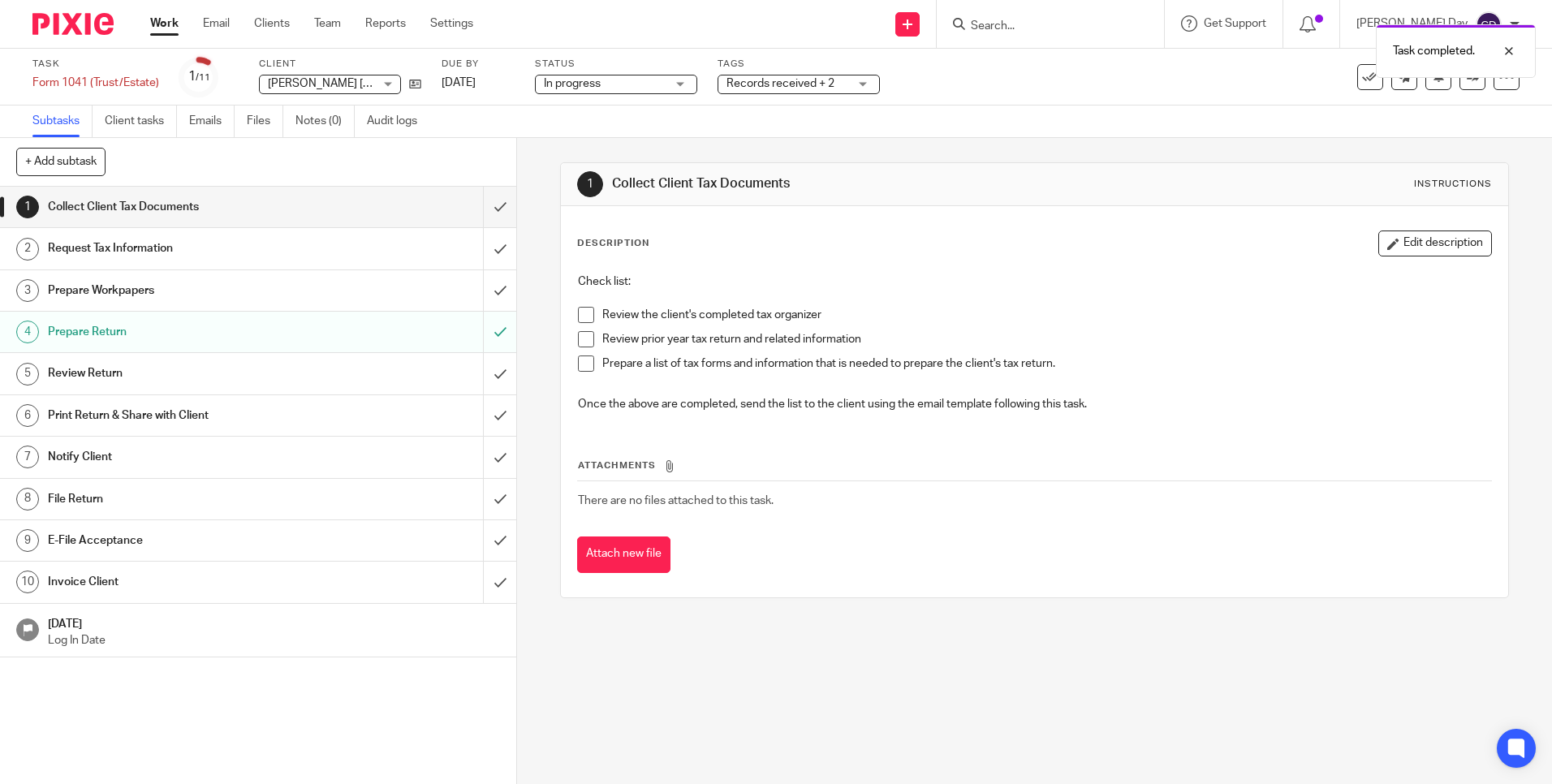 click on "Records received + 2" at bounding box center [780, 84] 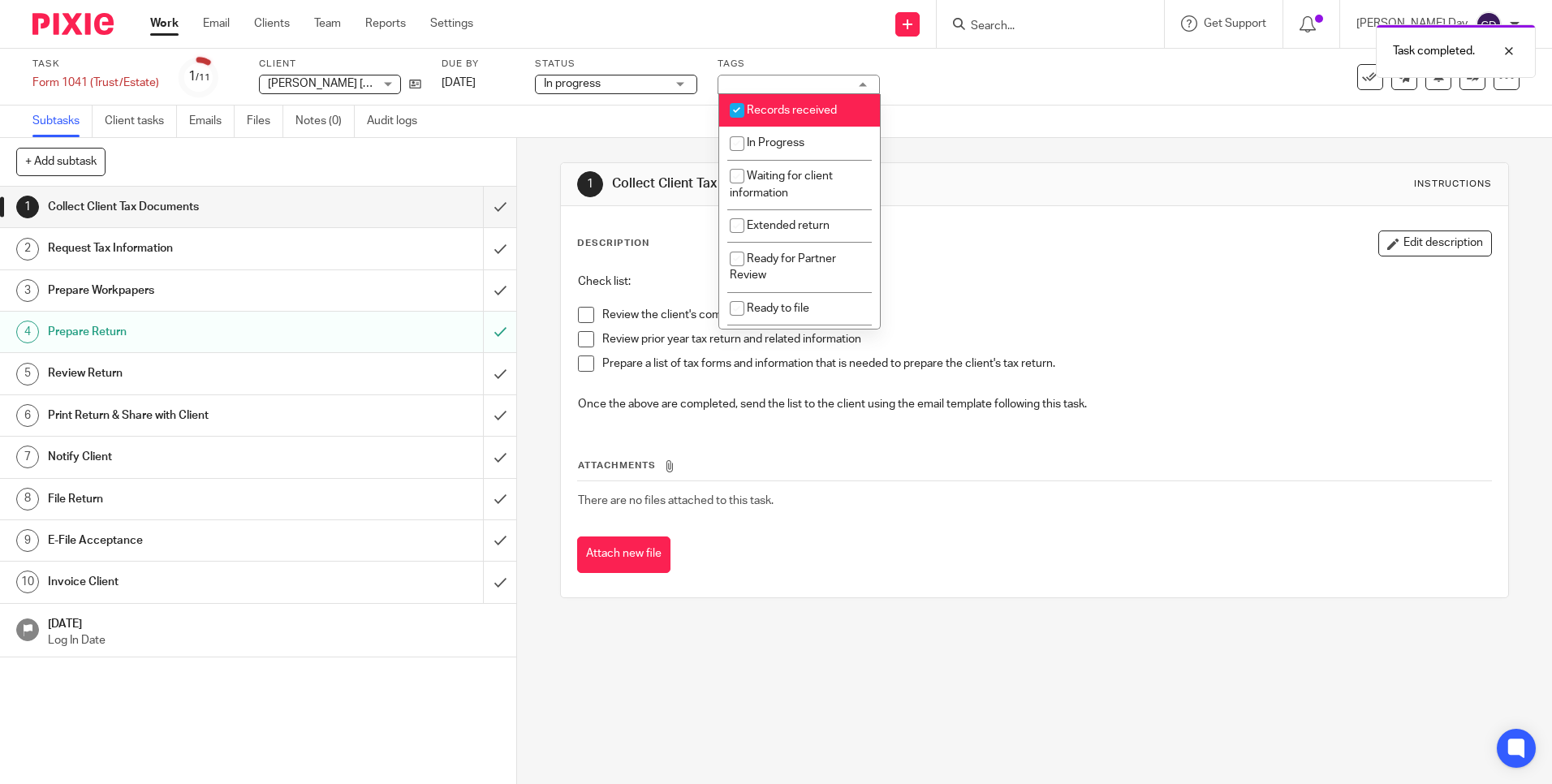 click on "Records received" at bounding box center [791, 110] 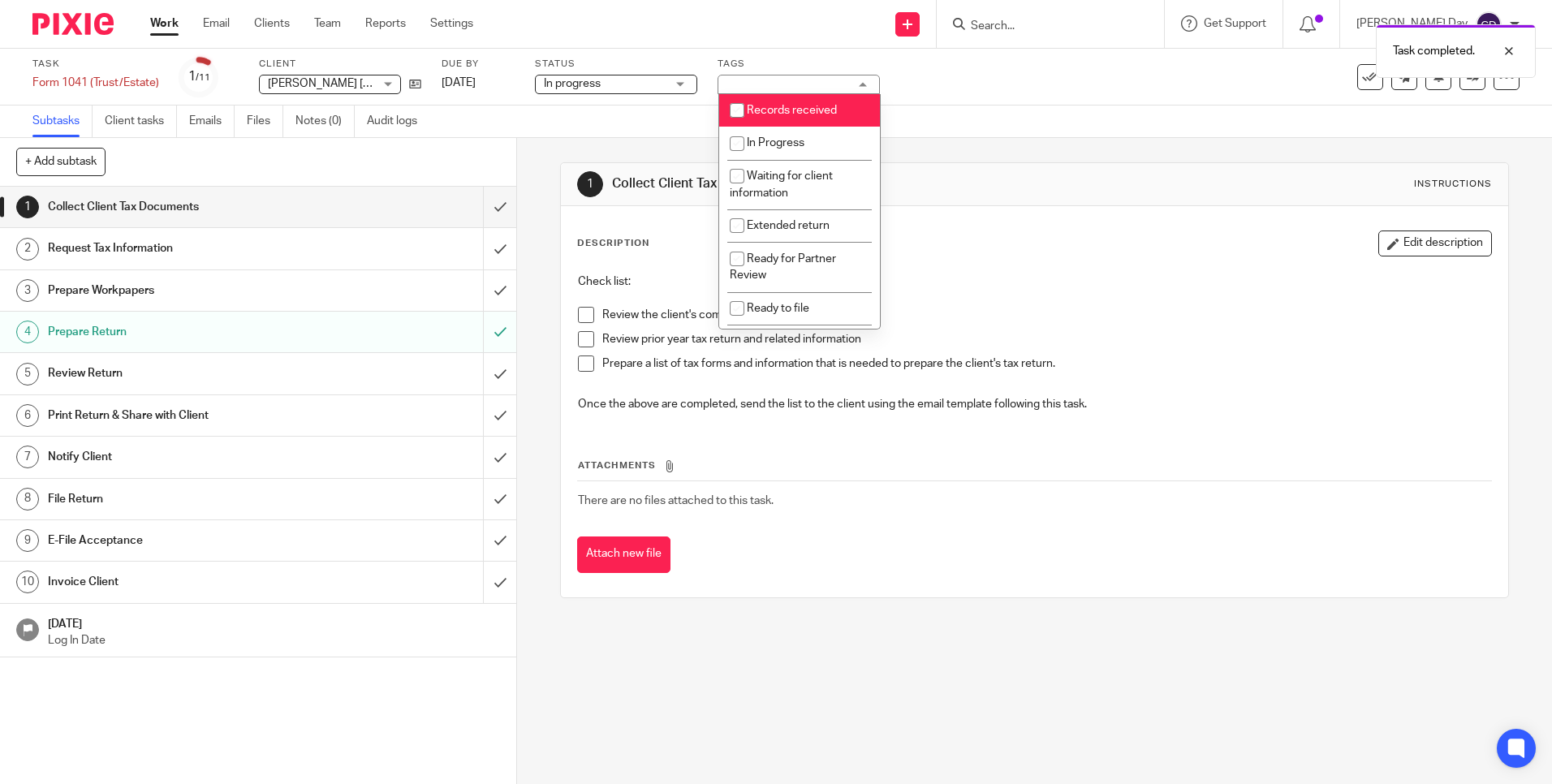 checkbox on "false" 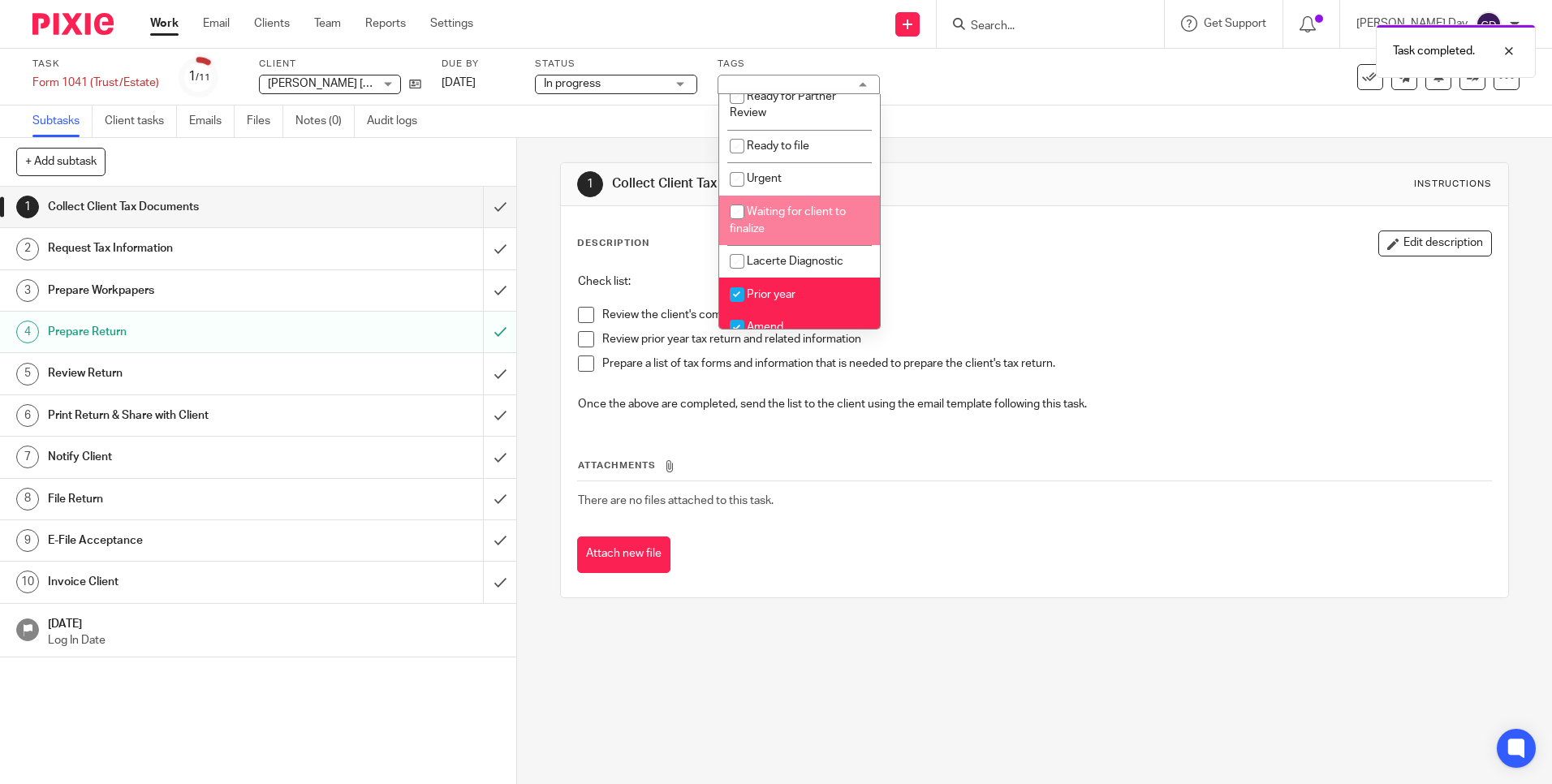 scroll, scrollTop: 81, scrollLeft: 0, axis: vertical 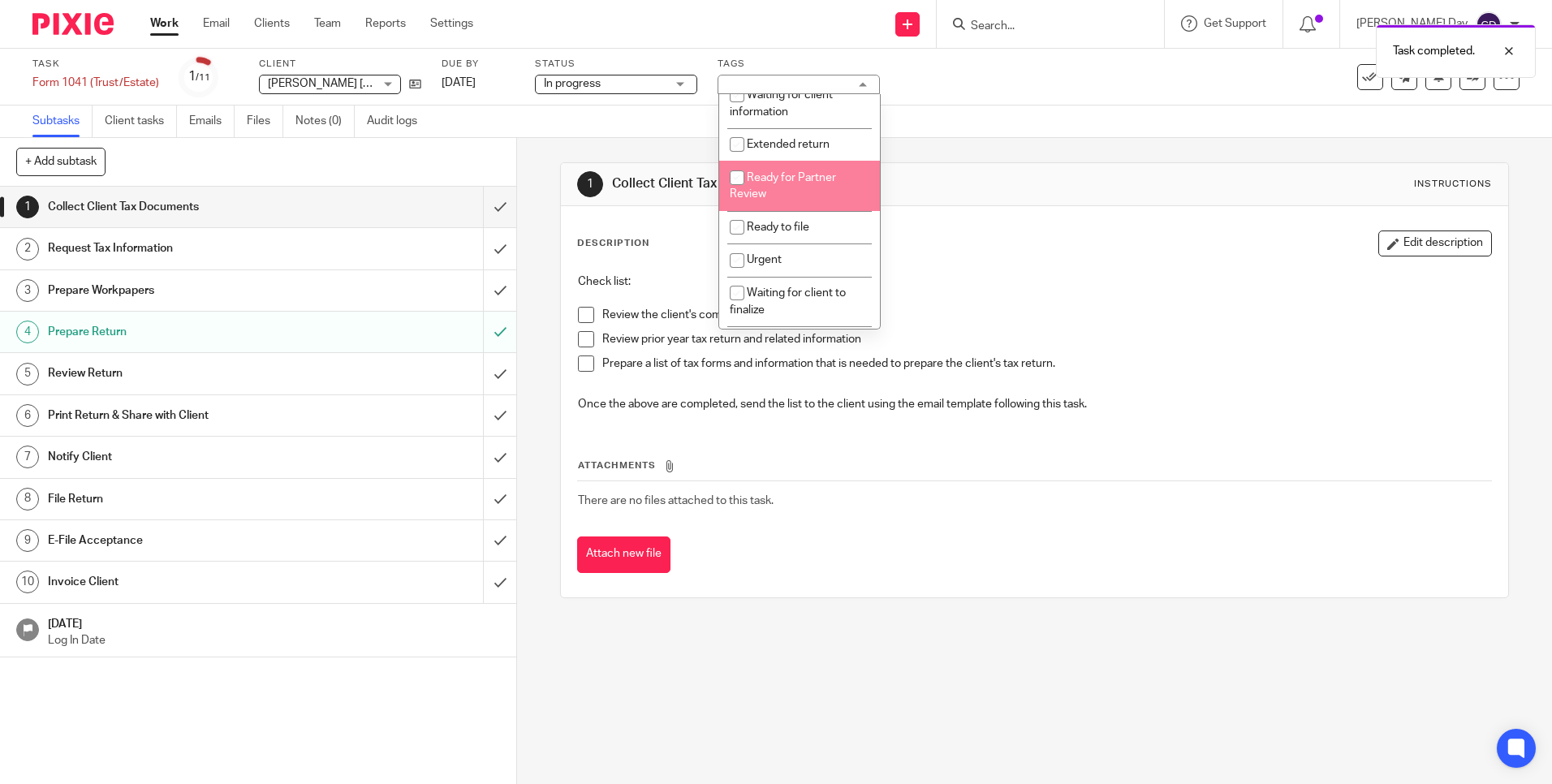 click on "Ready for Partner Review" at bounding box center [782, 186] 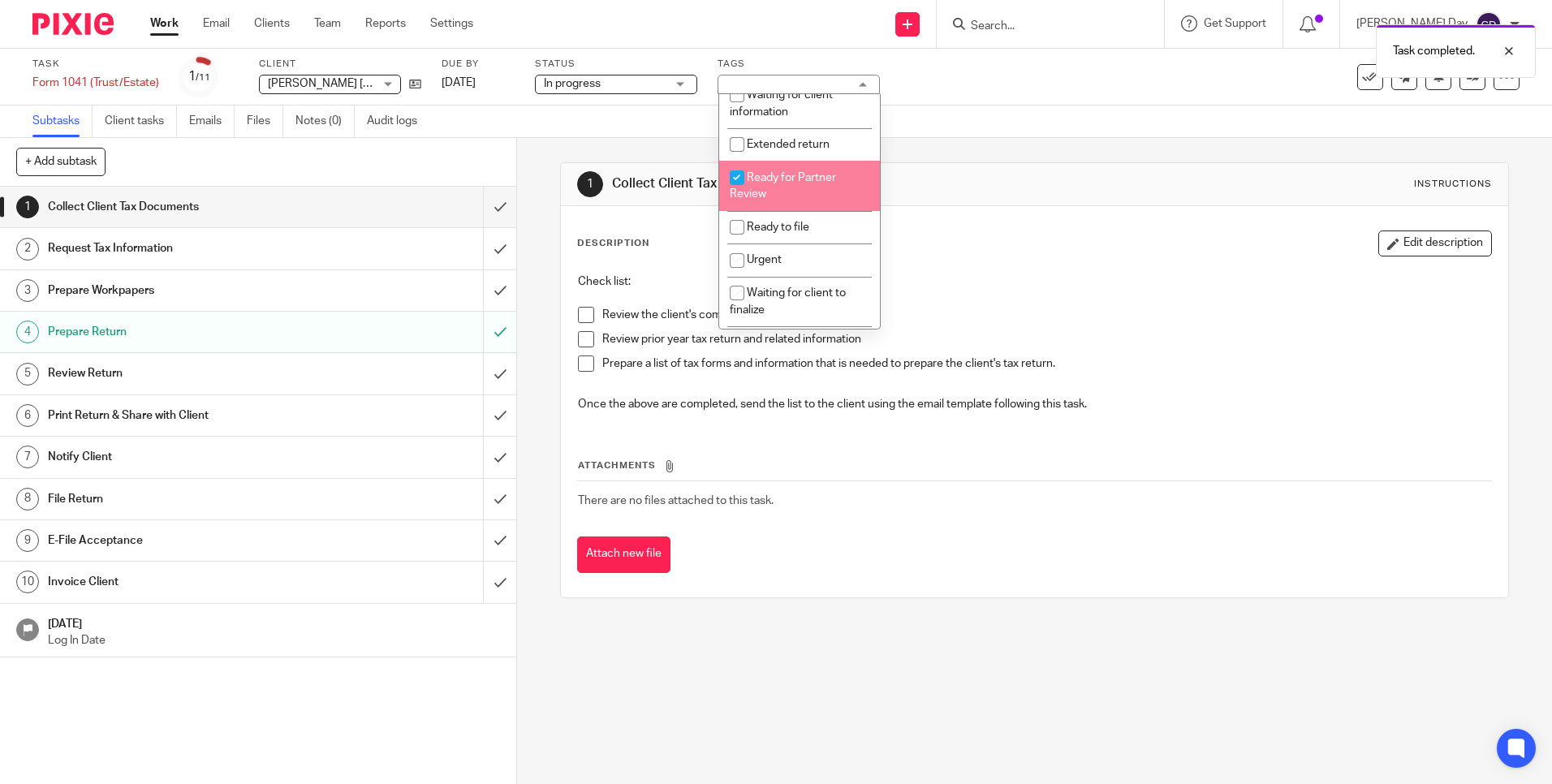 checkbox on "true" 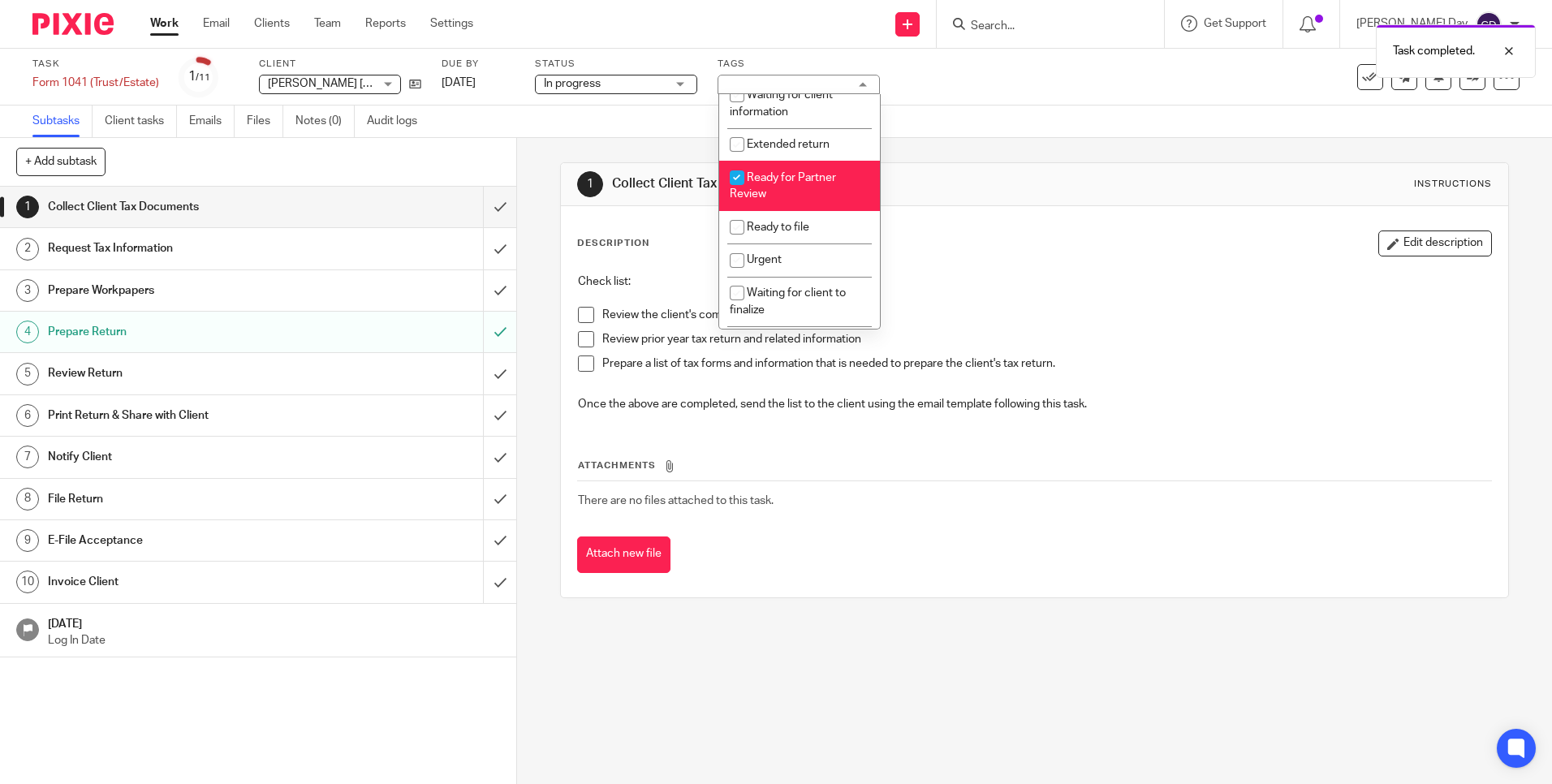 scroll, scrollTop: 162, scrollLeft: 0, axis: vertical 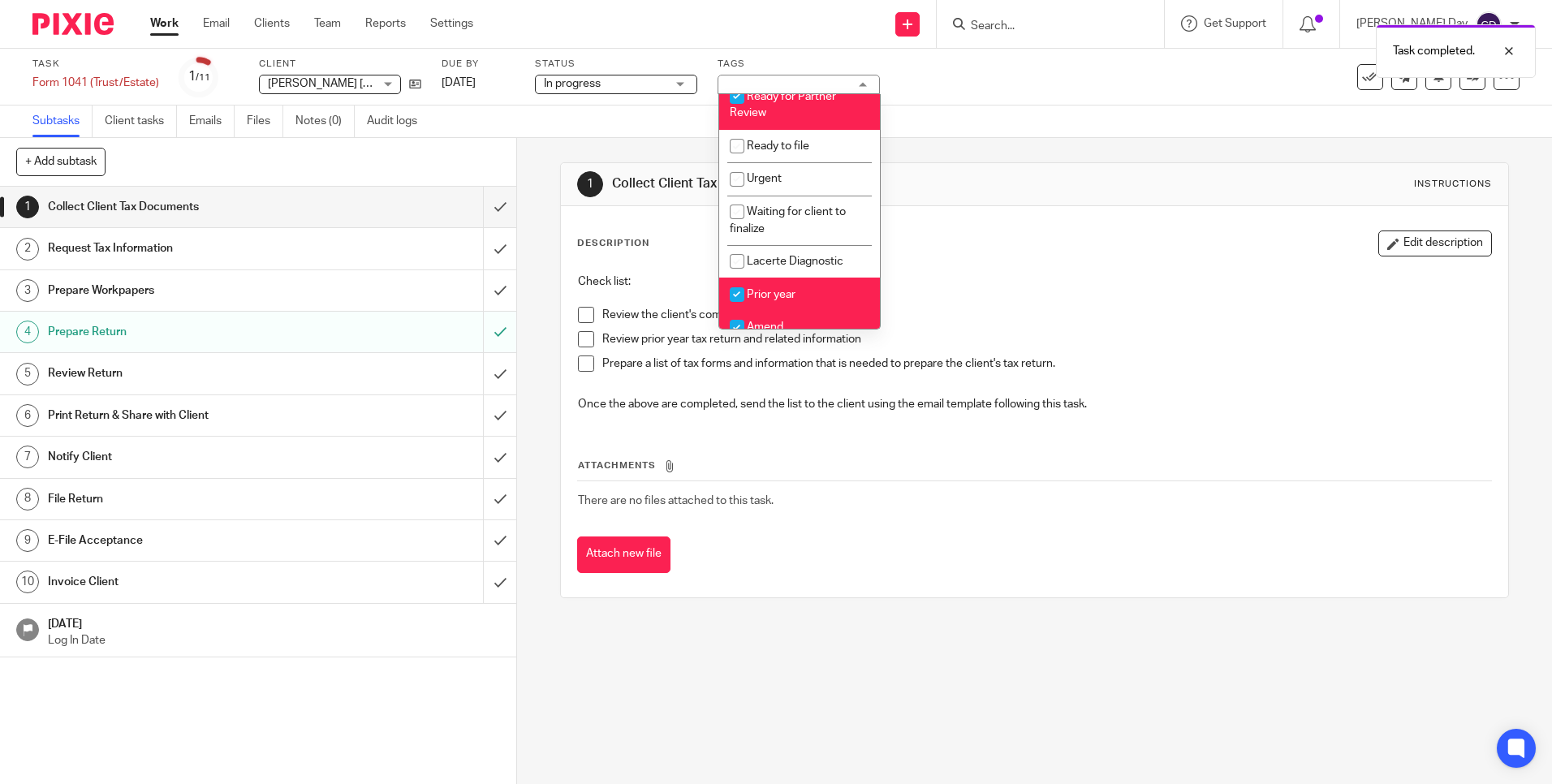 click on "Prior year" at bounding box center (771, 295) 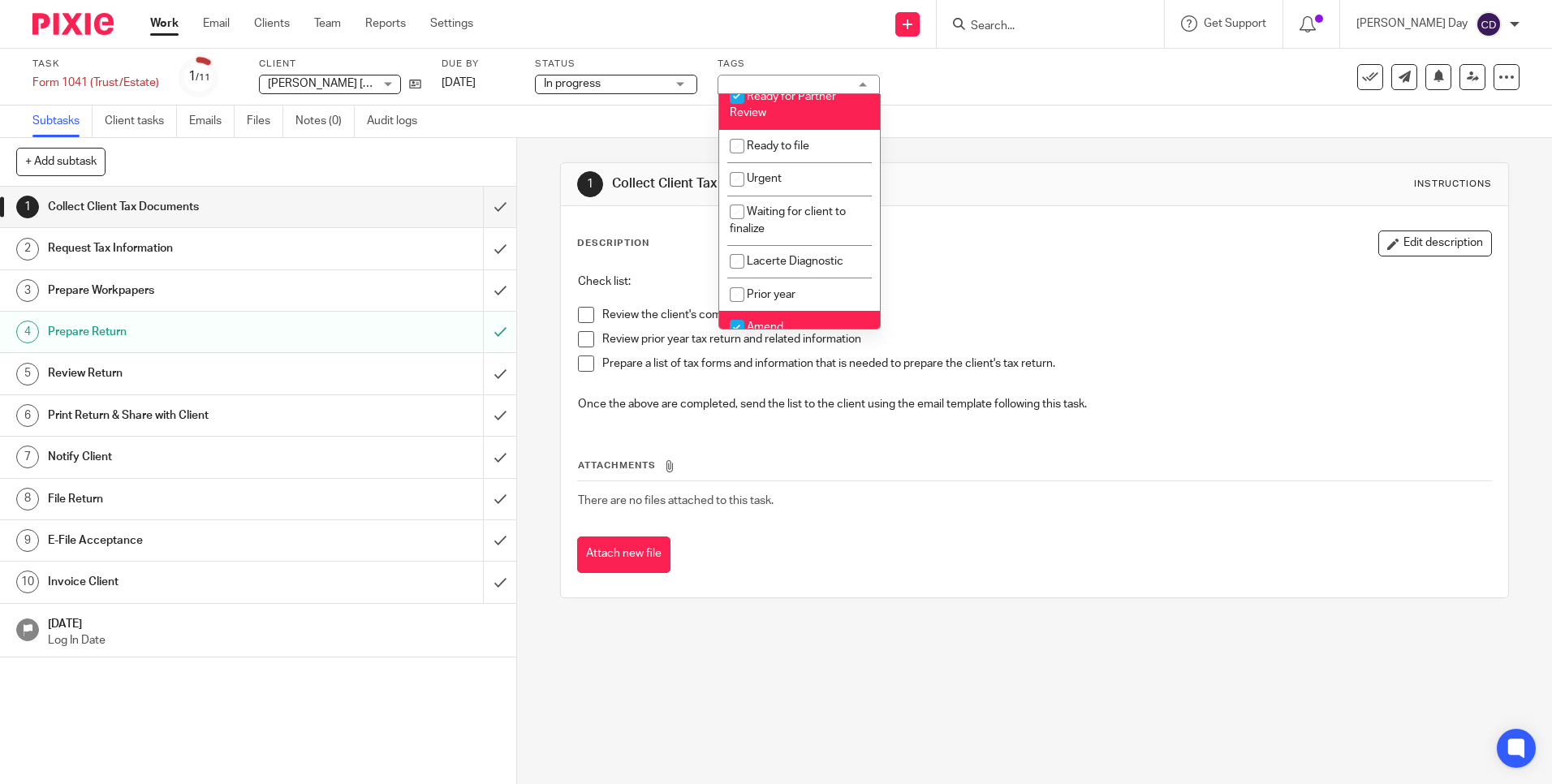click on "Prior year" at bounding box center [771, 295] 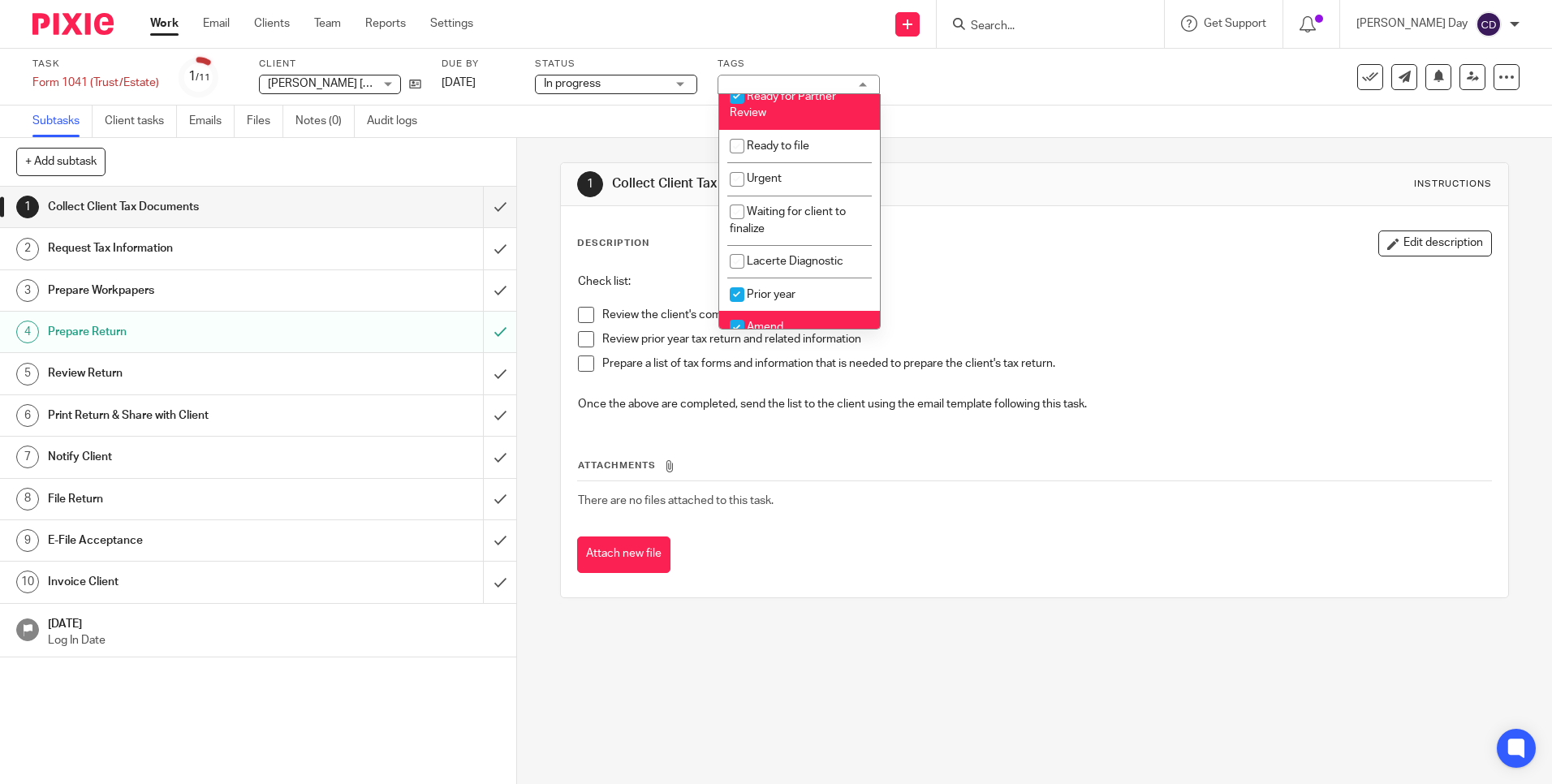 checkbox on "true" 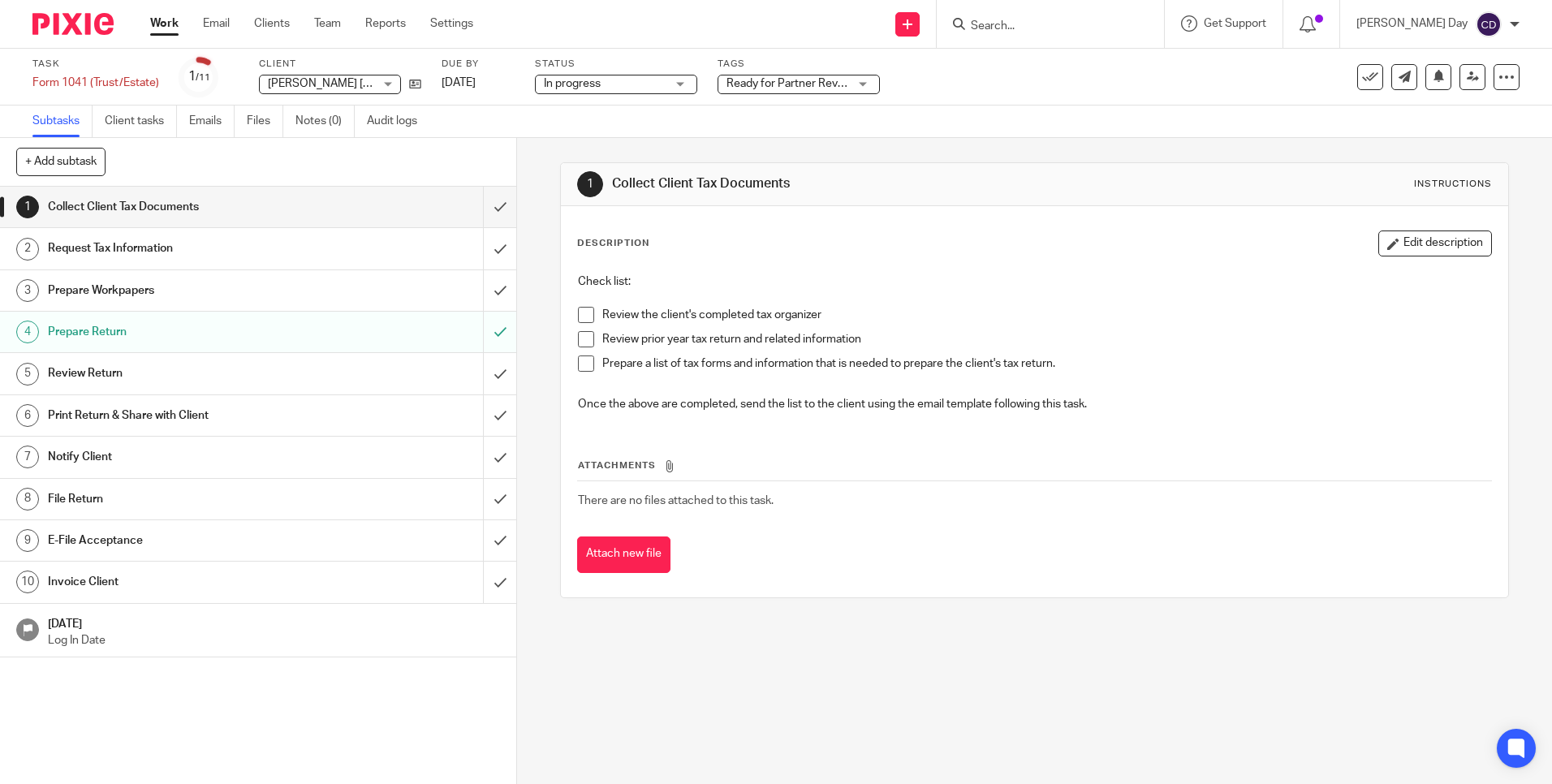 click on "1
Collect Client Tax Documents
Instructions" at bounding box center [1034, 184] 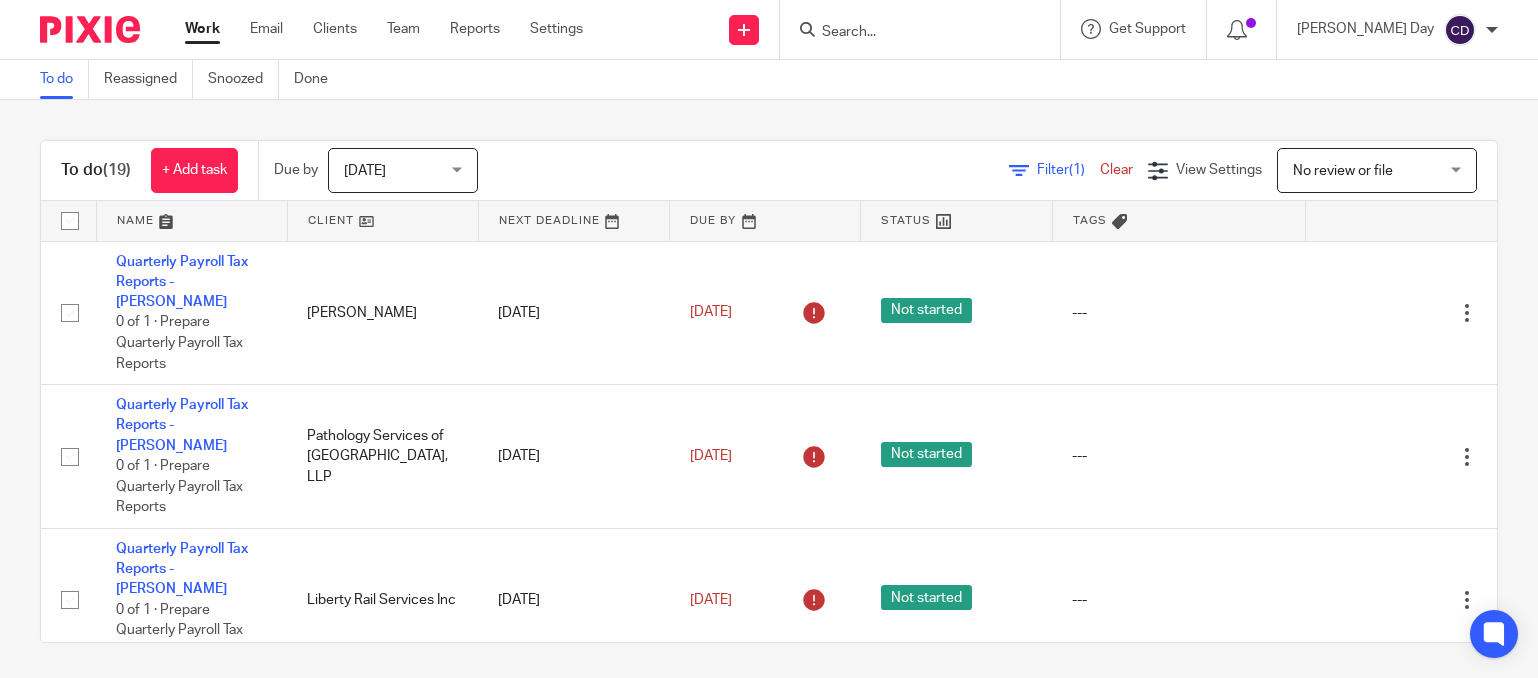 scroll, scrollTop: 0, scrollLeft: 0, axis: both 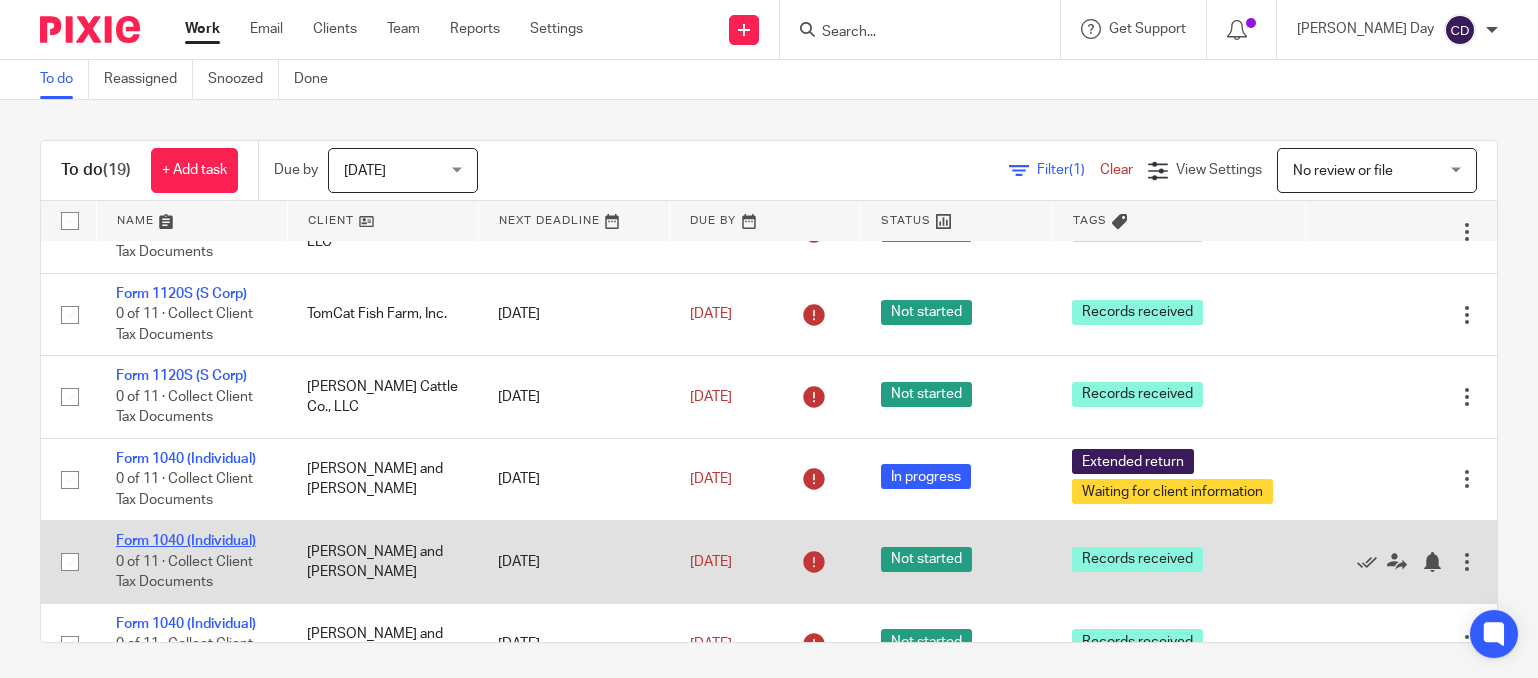 click on "Form 1040 (Individual)" at bounding box center [186, 541] 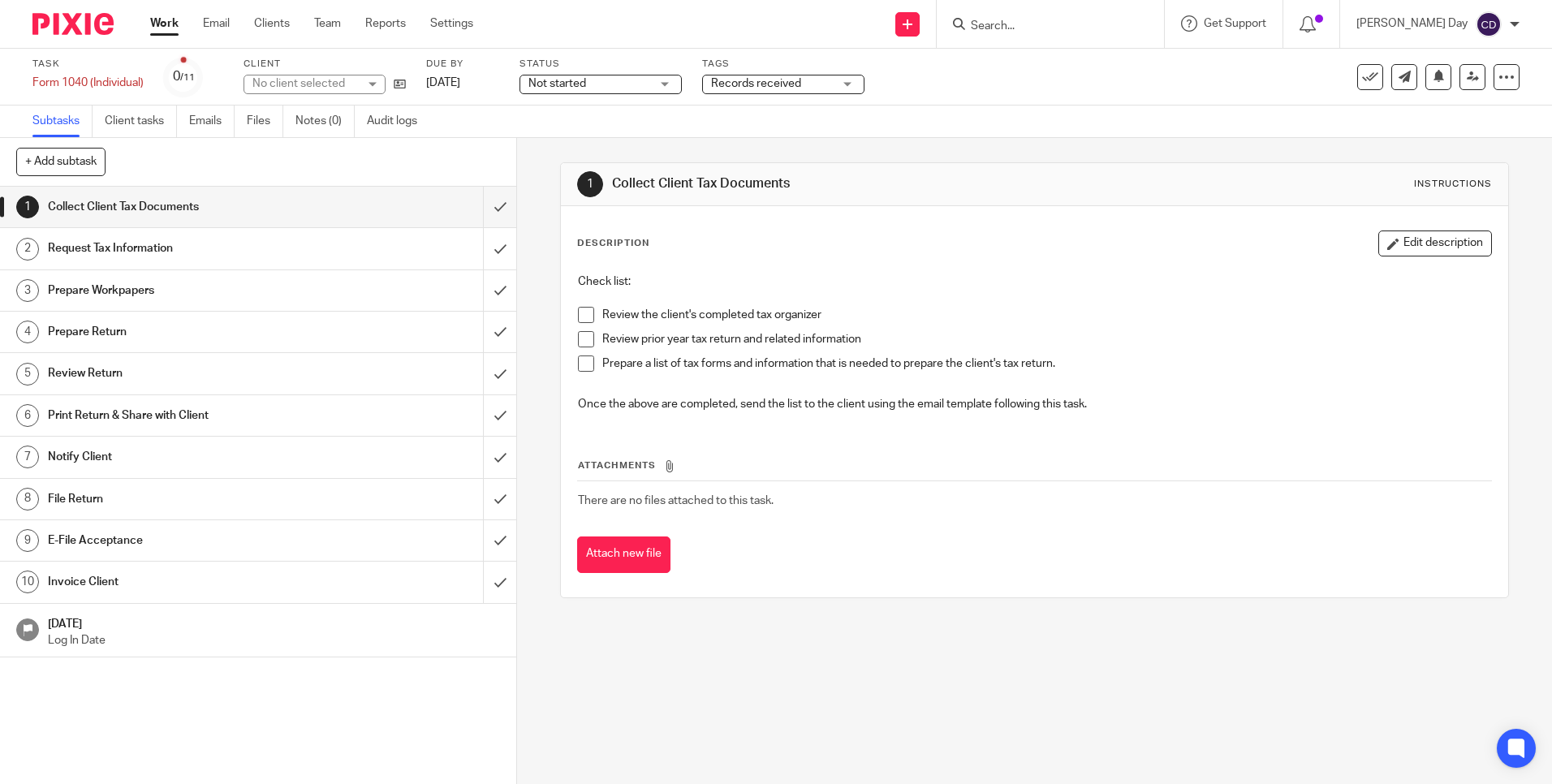 scroll, scrollTop: 0, scrollLeft: 0, axis: both 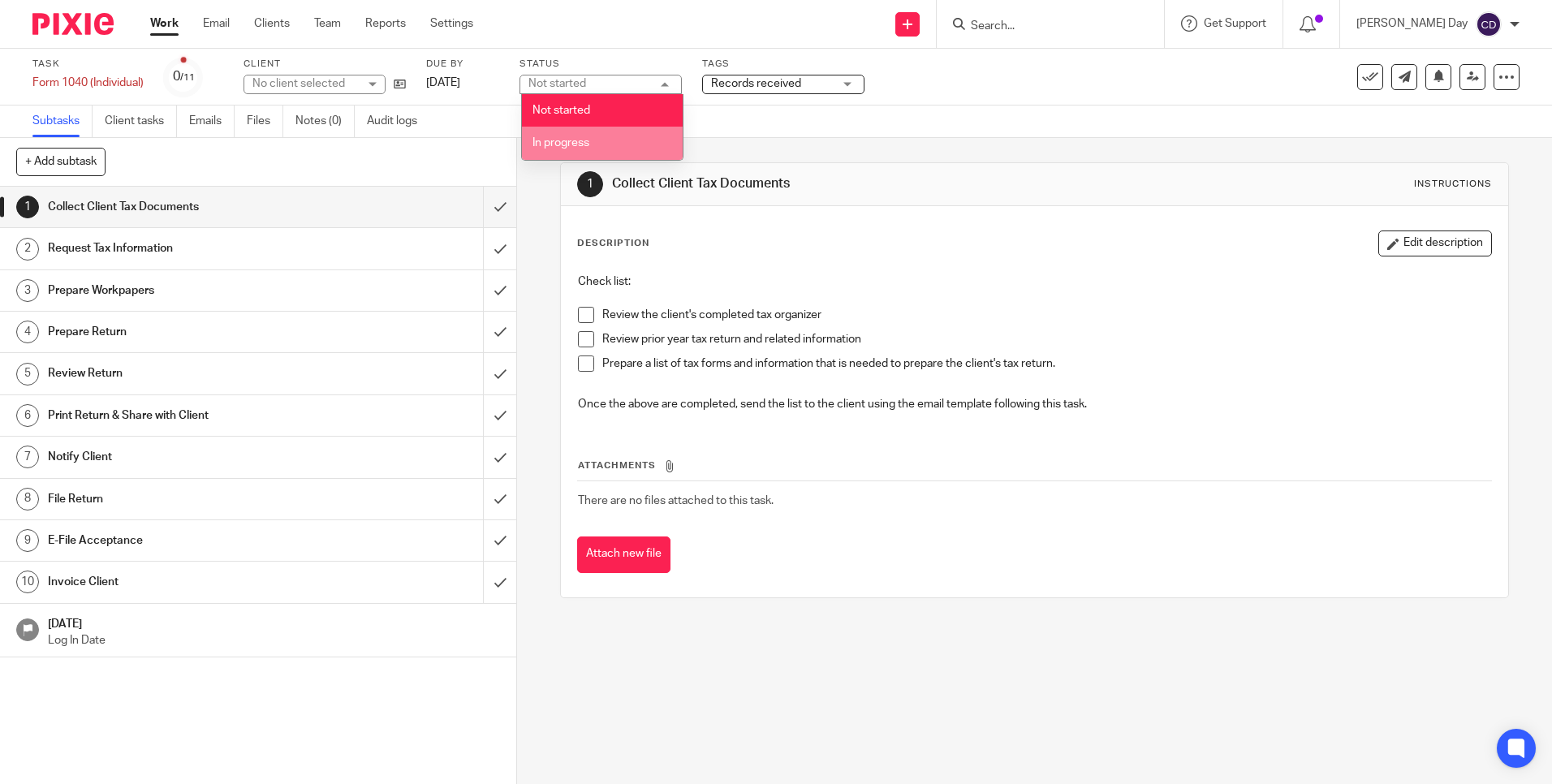 click on "In progress" at bounding box center [602, 143] 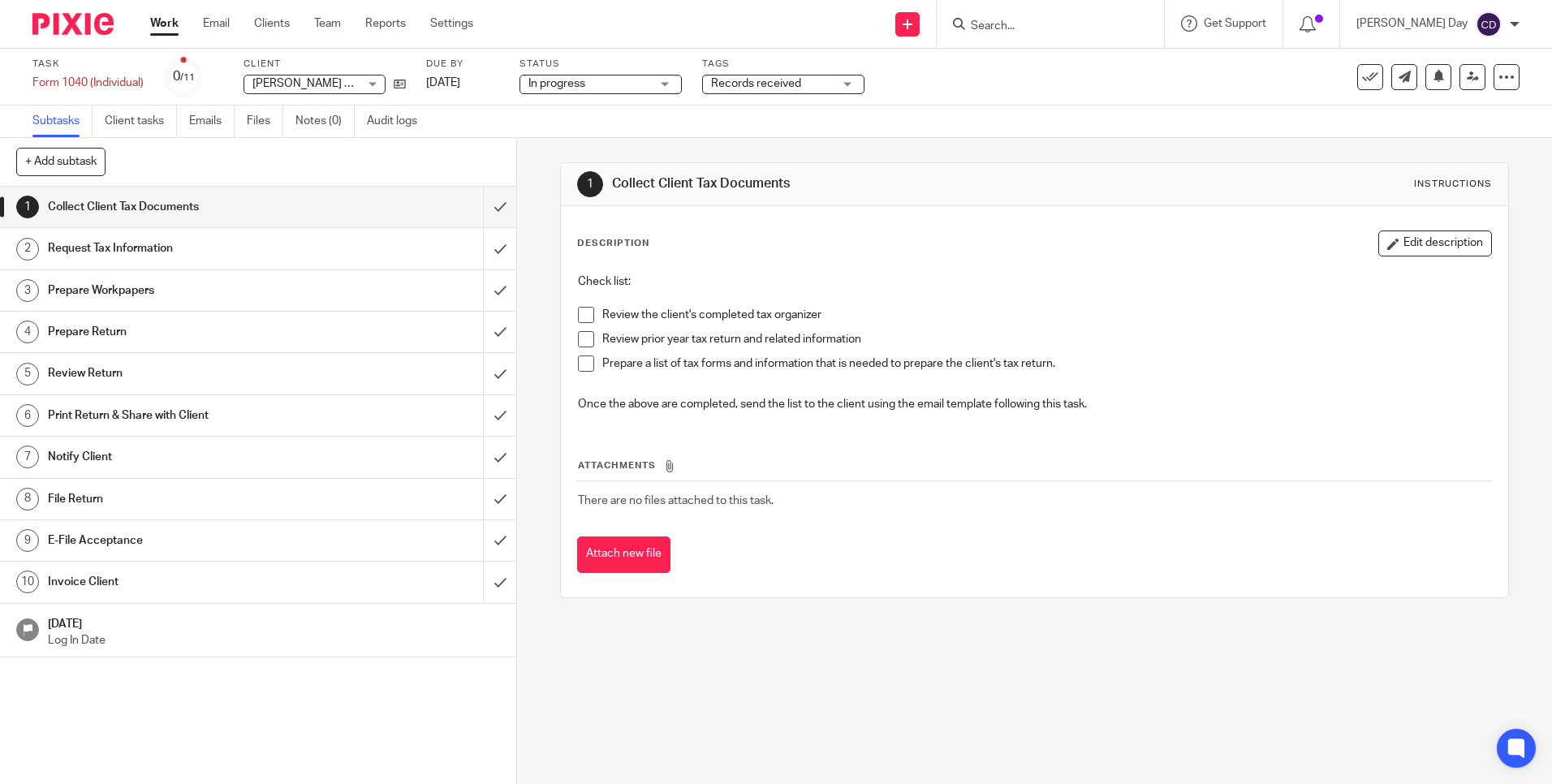 click on "Records received" at bounding box center [772, 84] 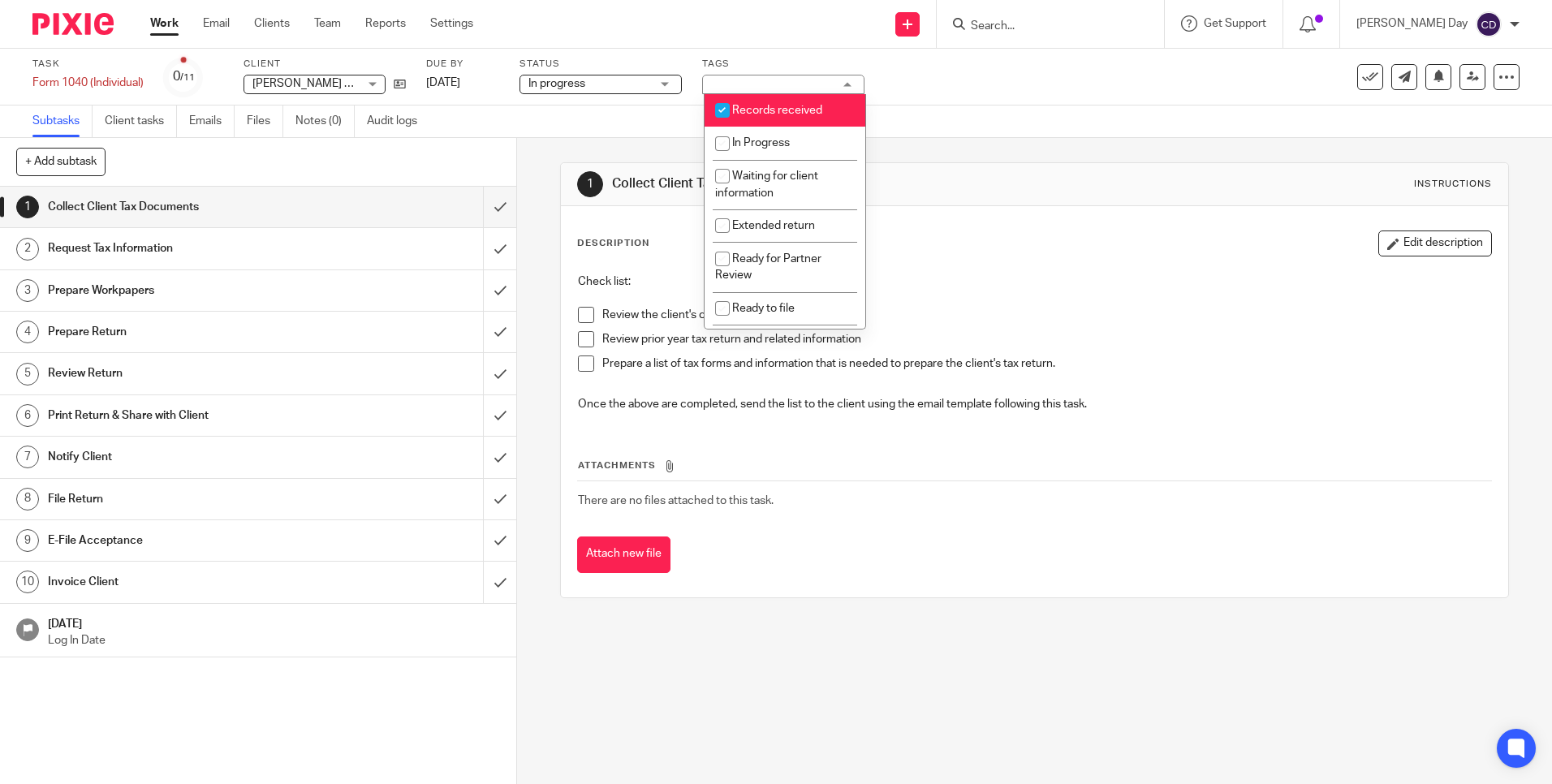 click on "Records received" at bounding box center (777, 110) 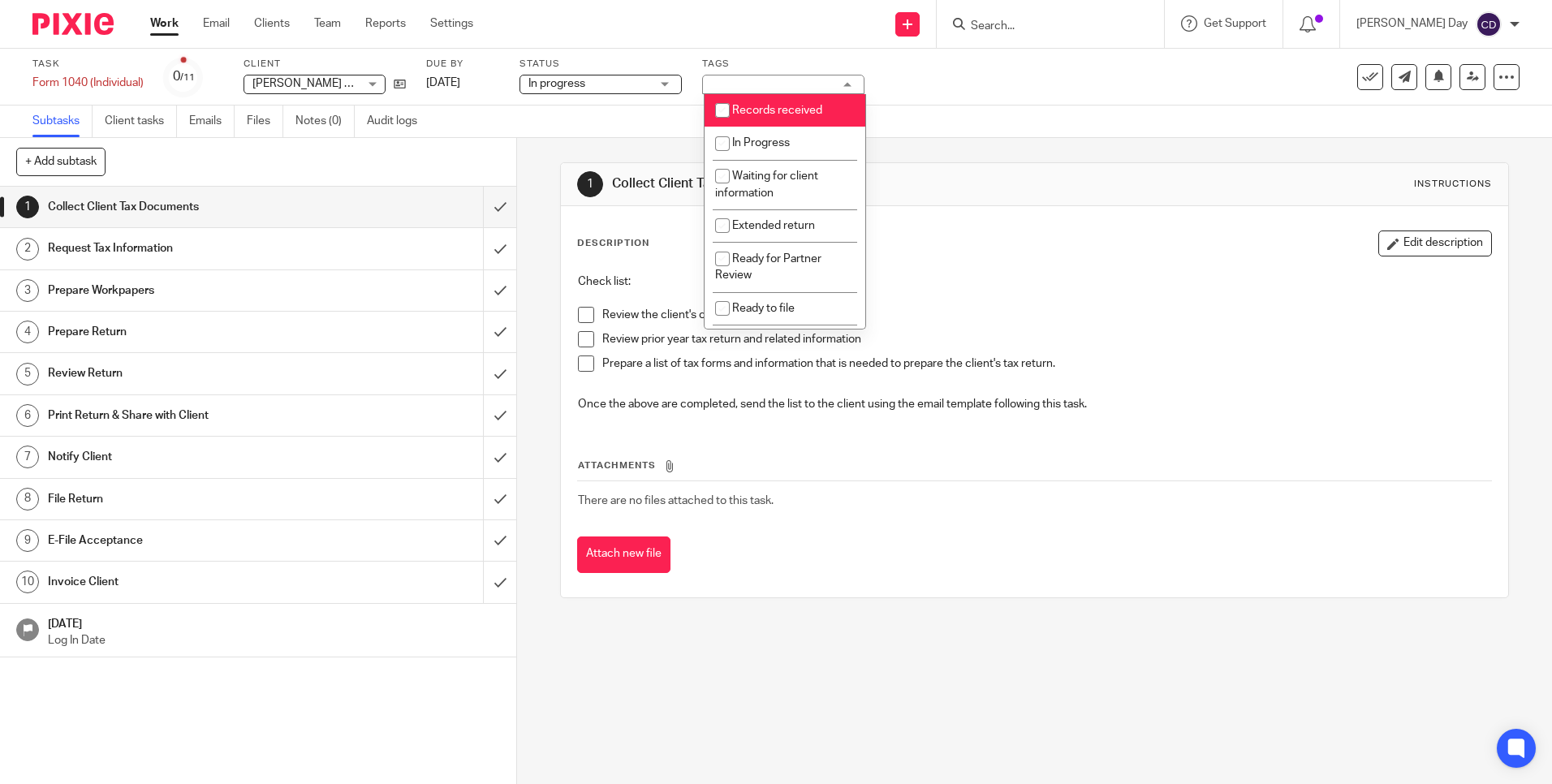 checkbox on "false" 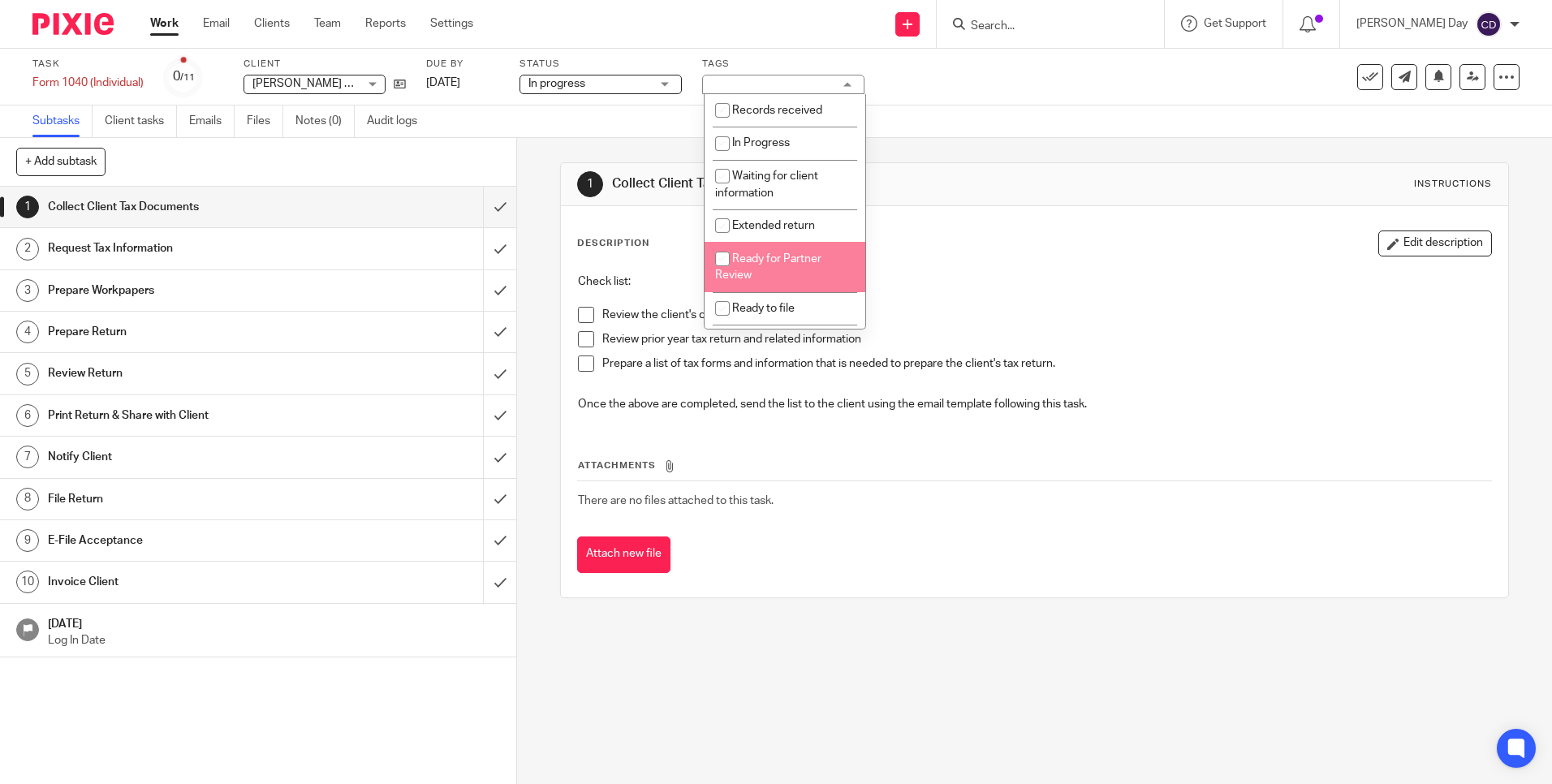 drag, startPoint x: 796, startPoint y: 251, endPoint x: 776, endPoint y: 250, distance: 20.024984 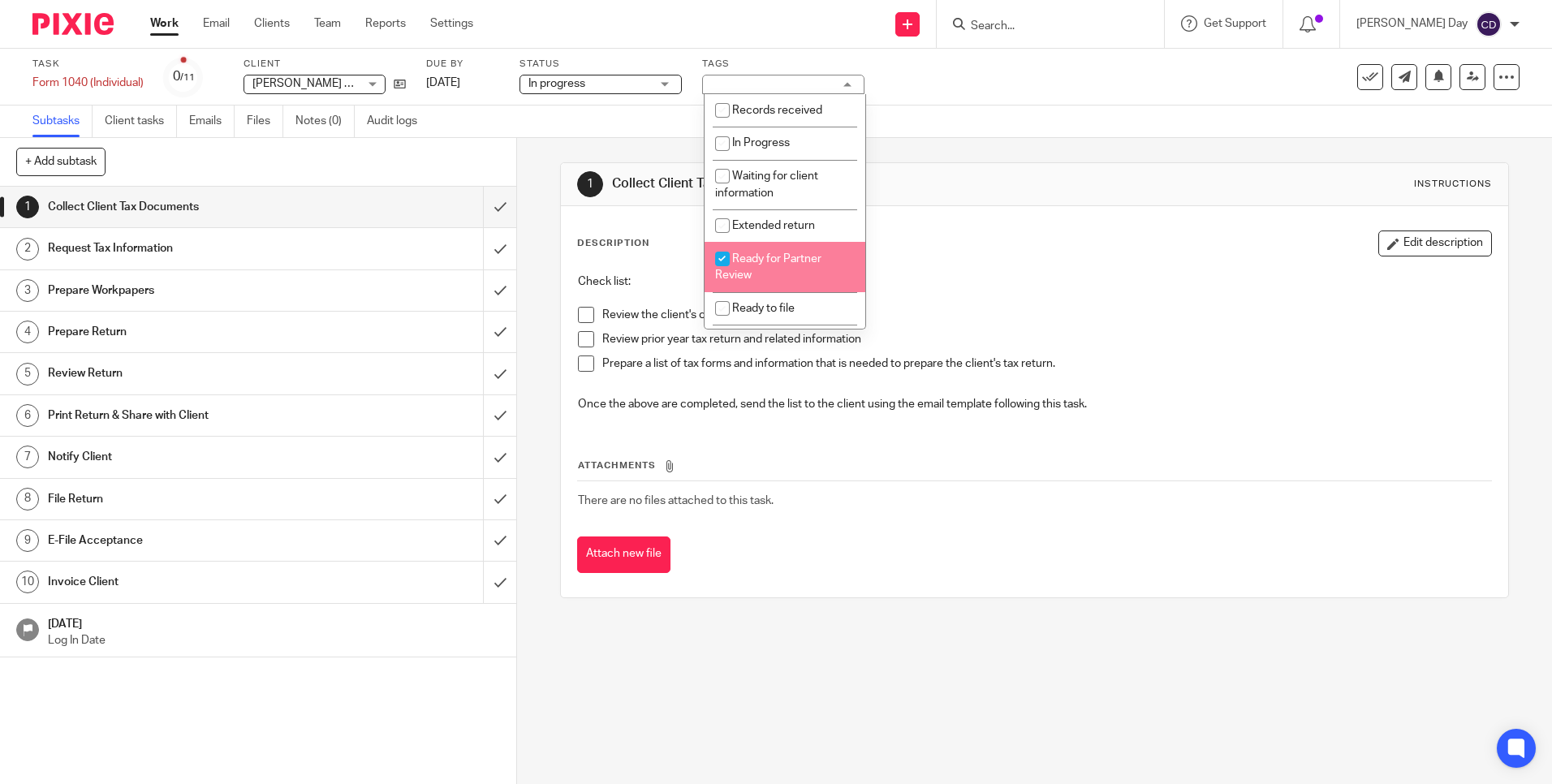 checkbox on "true" 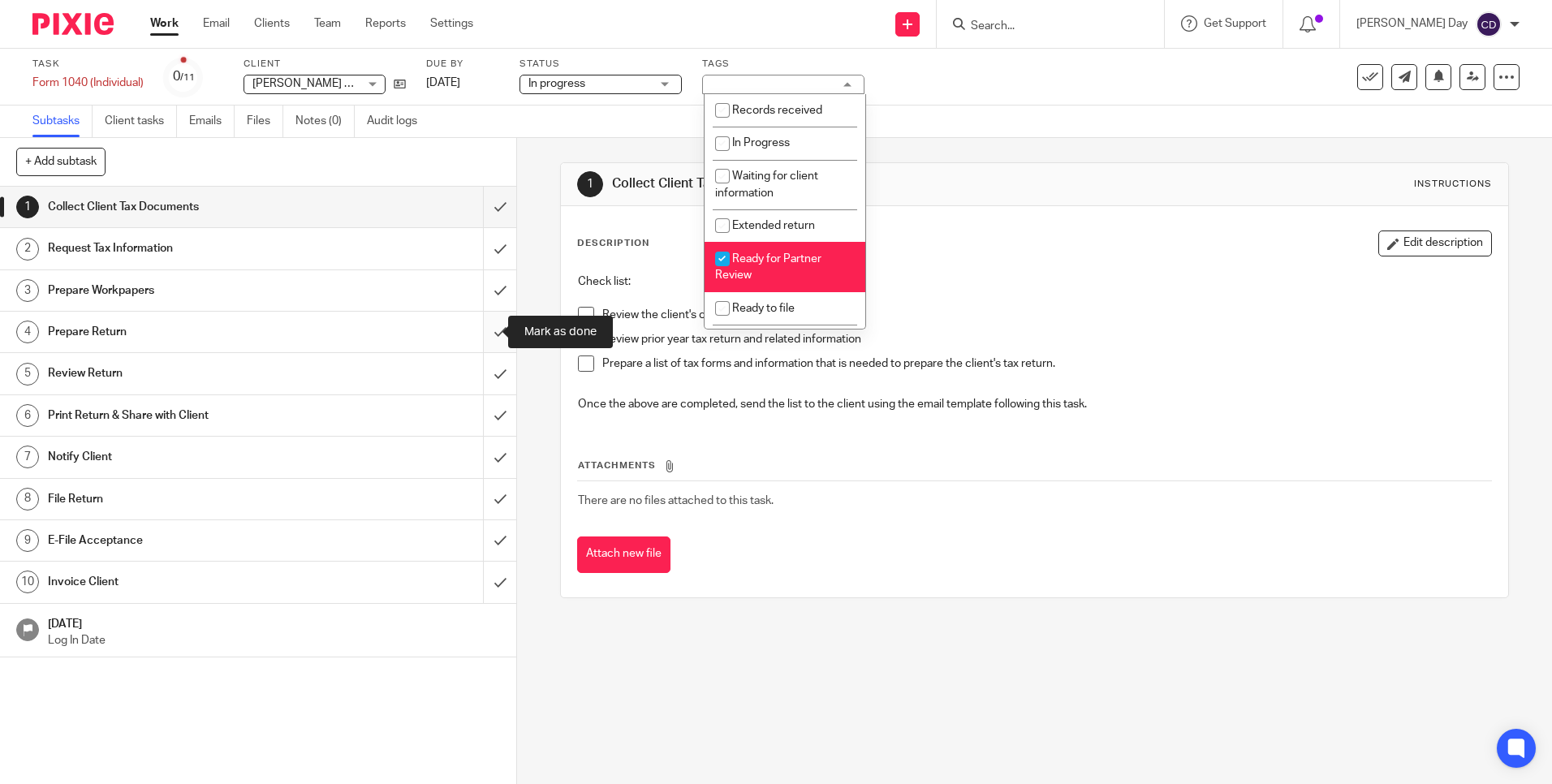 click at bounding box center [258, 332] 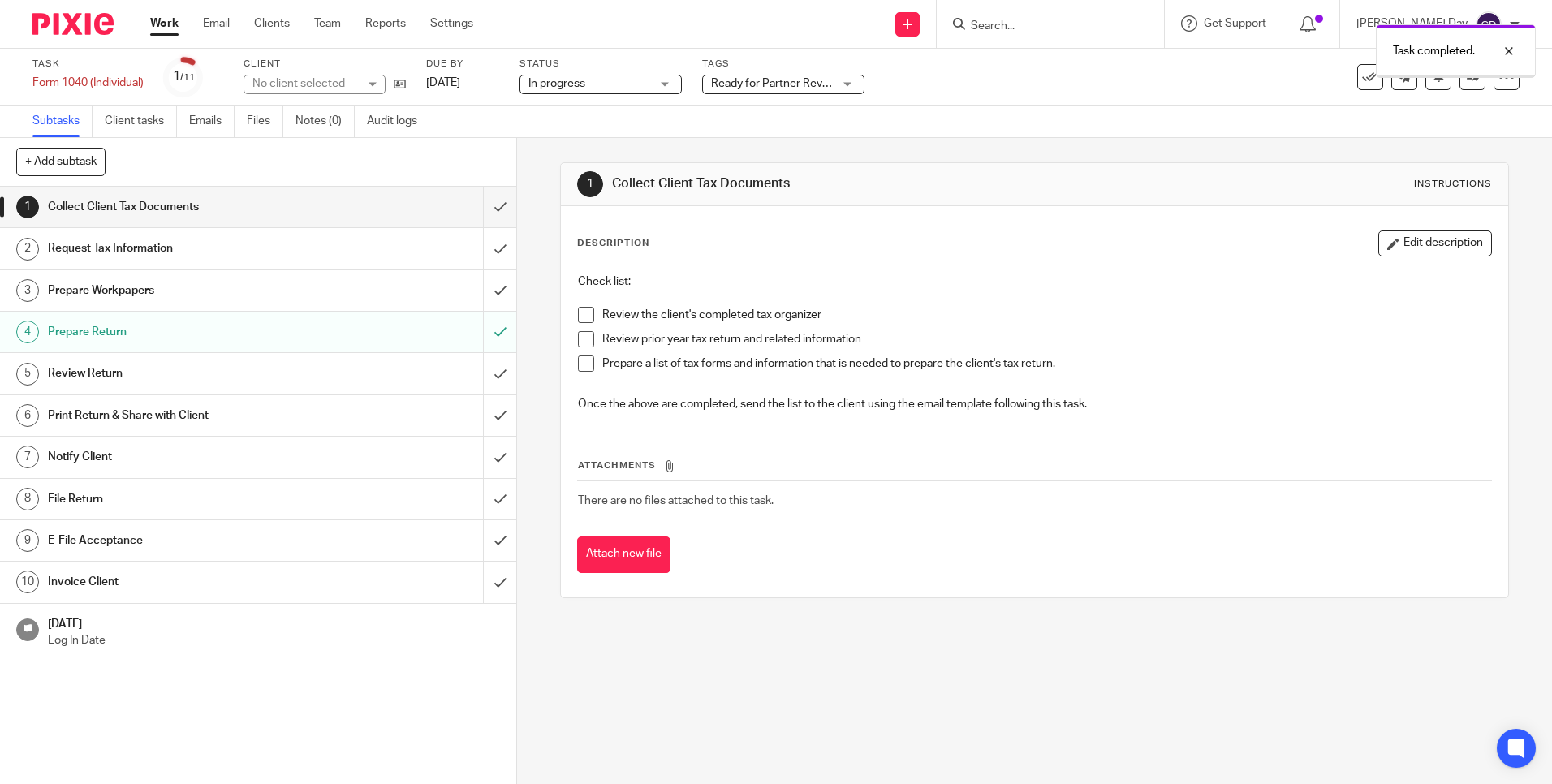 scroll, scrollTop: 0, scrollLeft: 0, axis: both 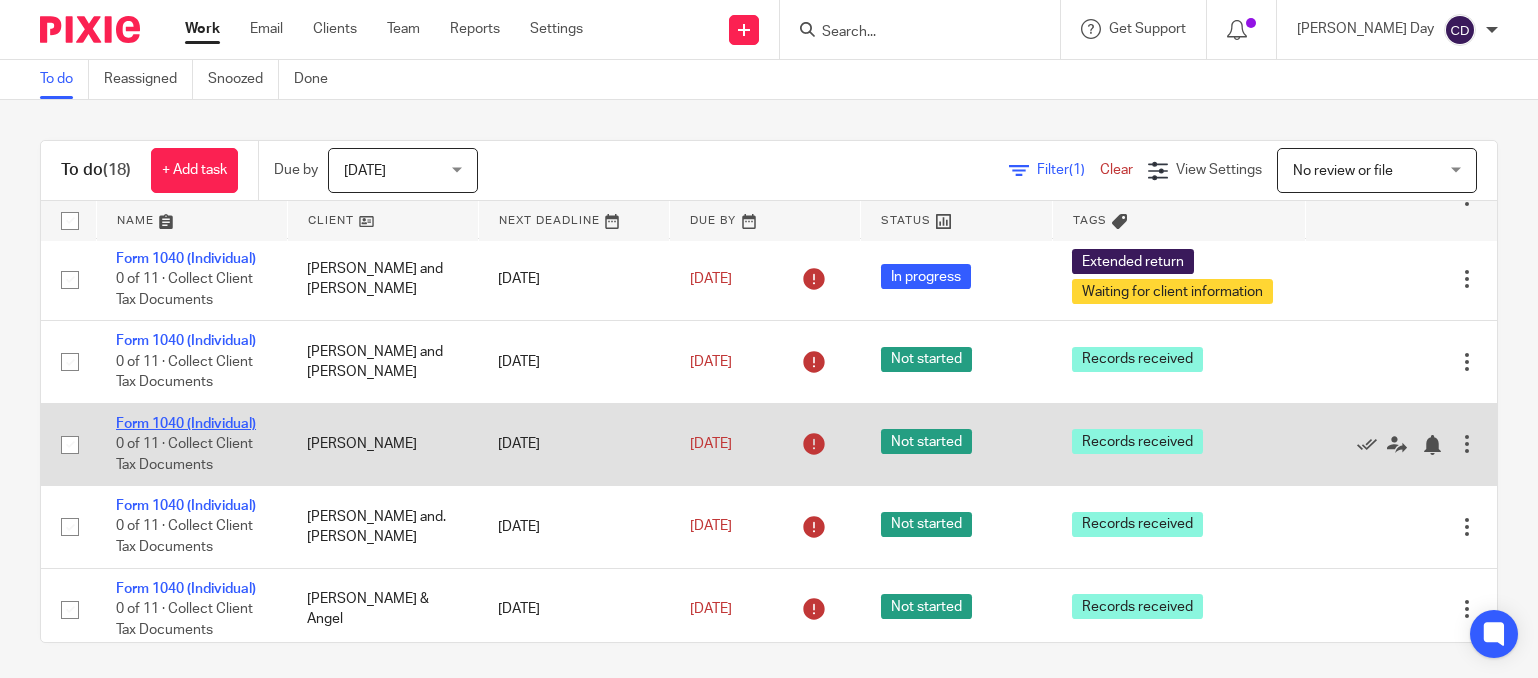 click on "Form 1040 (Individual)" at bounding box center [186, 424] 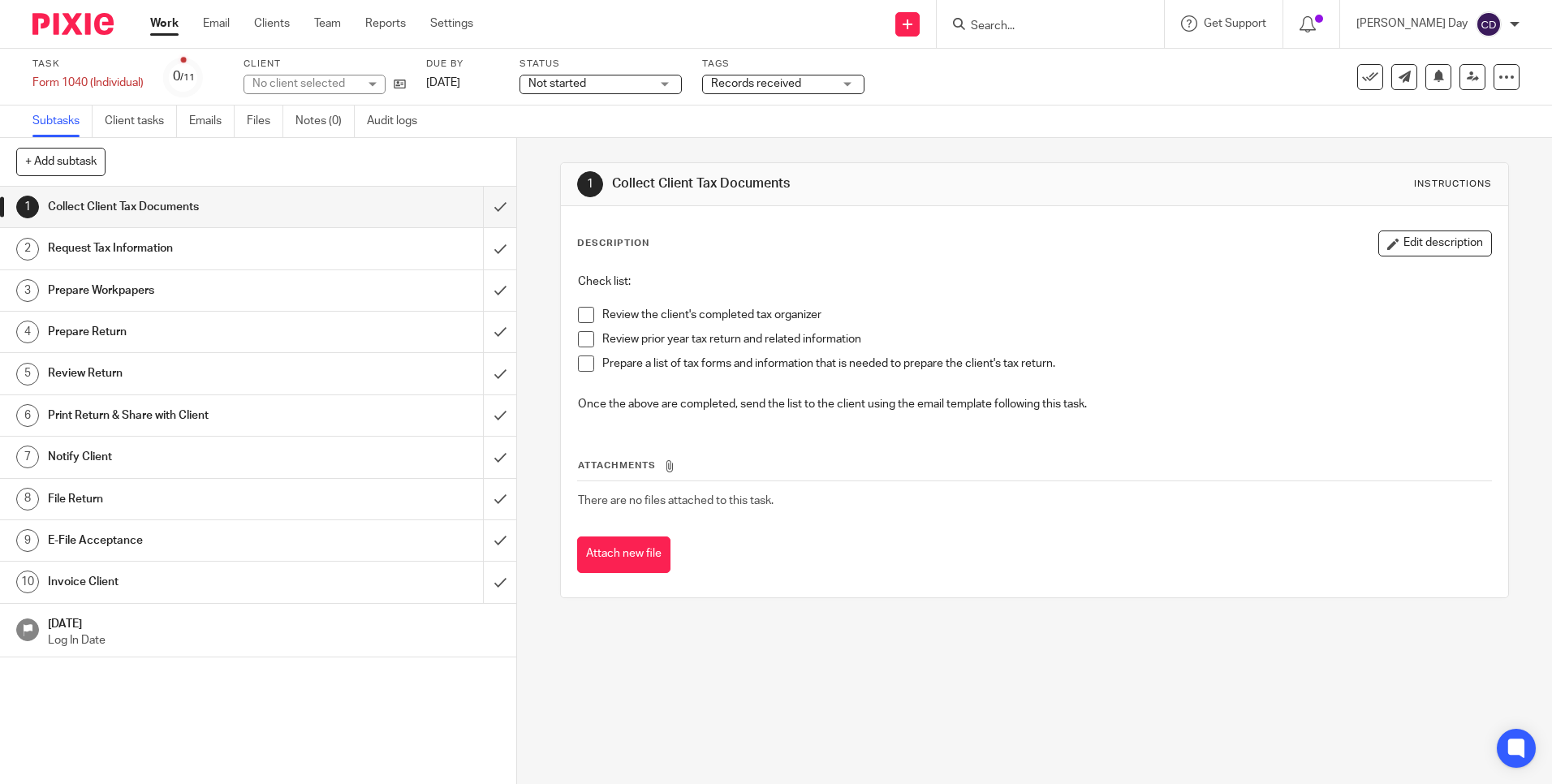 scroll, scrollTop: 0, scrollLeft: 0, axis: both 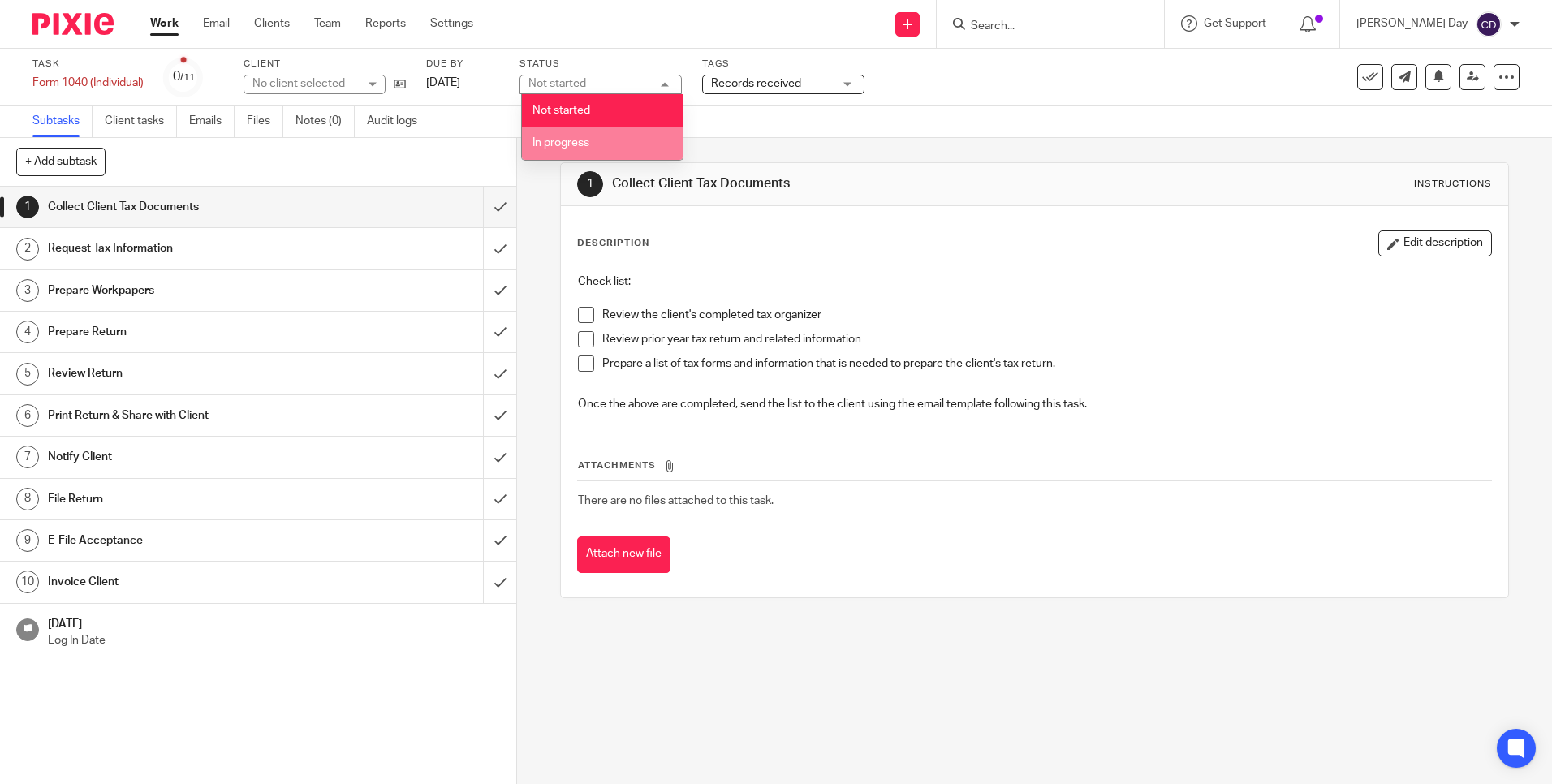 click on "In progress" at bounding box center [602, 143] 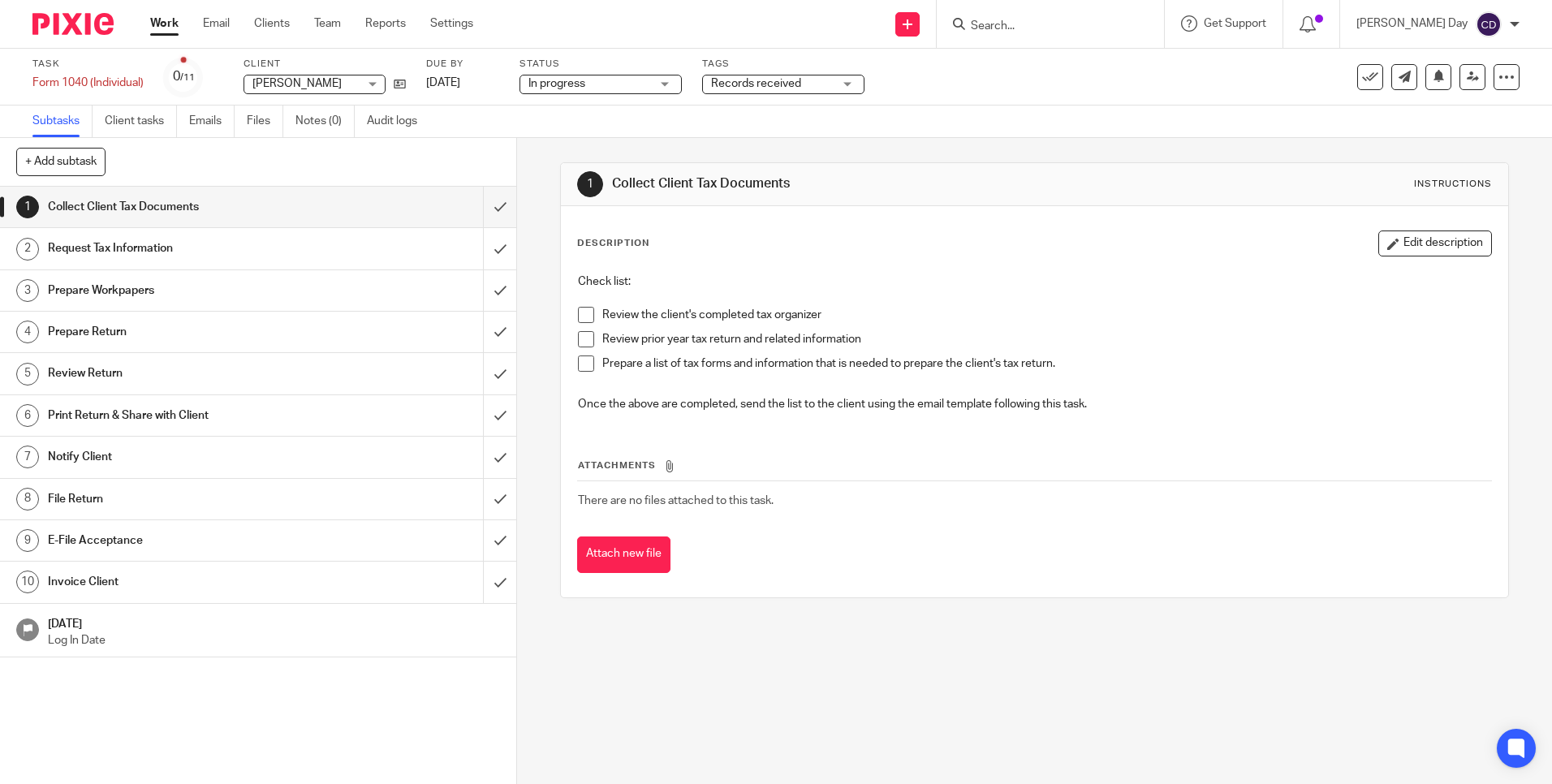 click on "Records received" at bounding box center (756, 84) 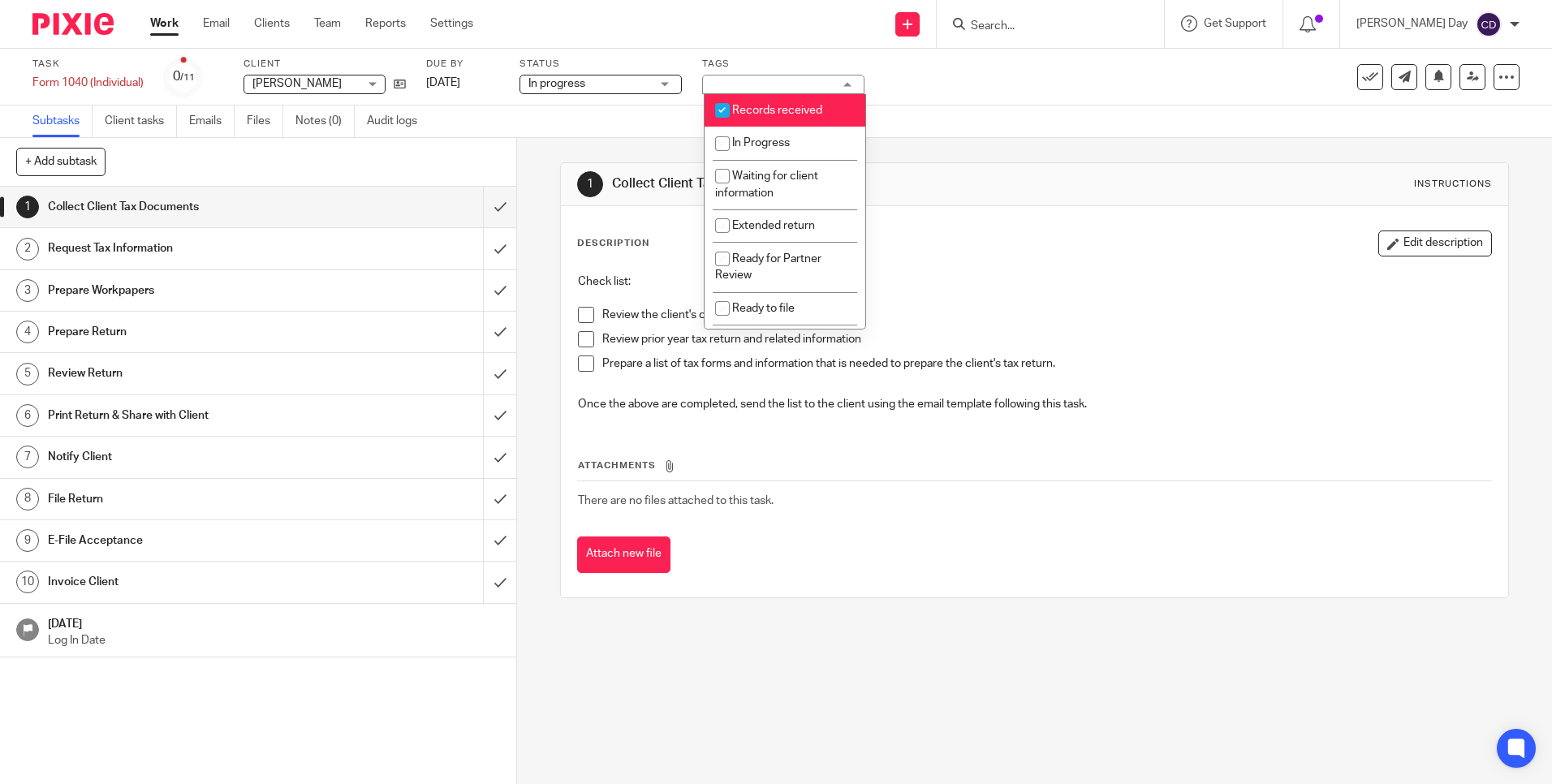 click on "Records received" at bounding box center [785, 110] 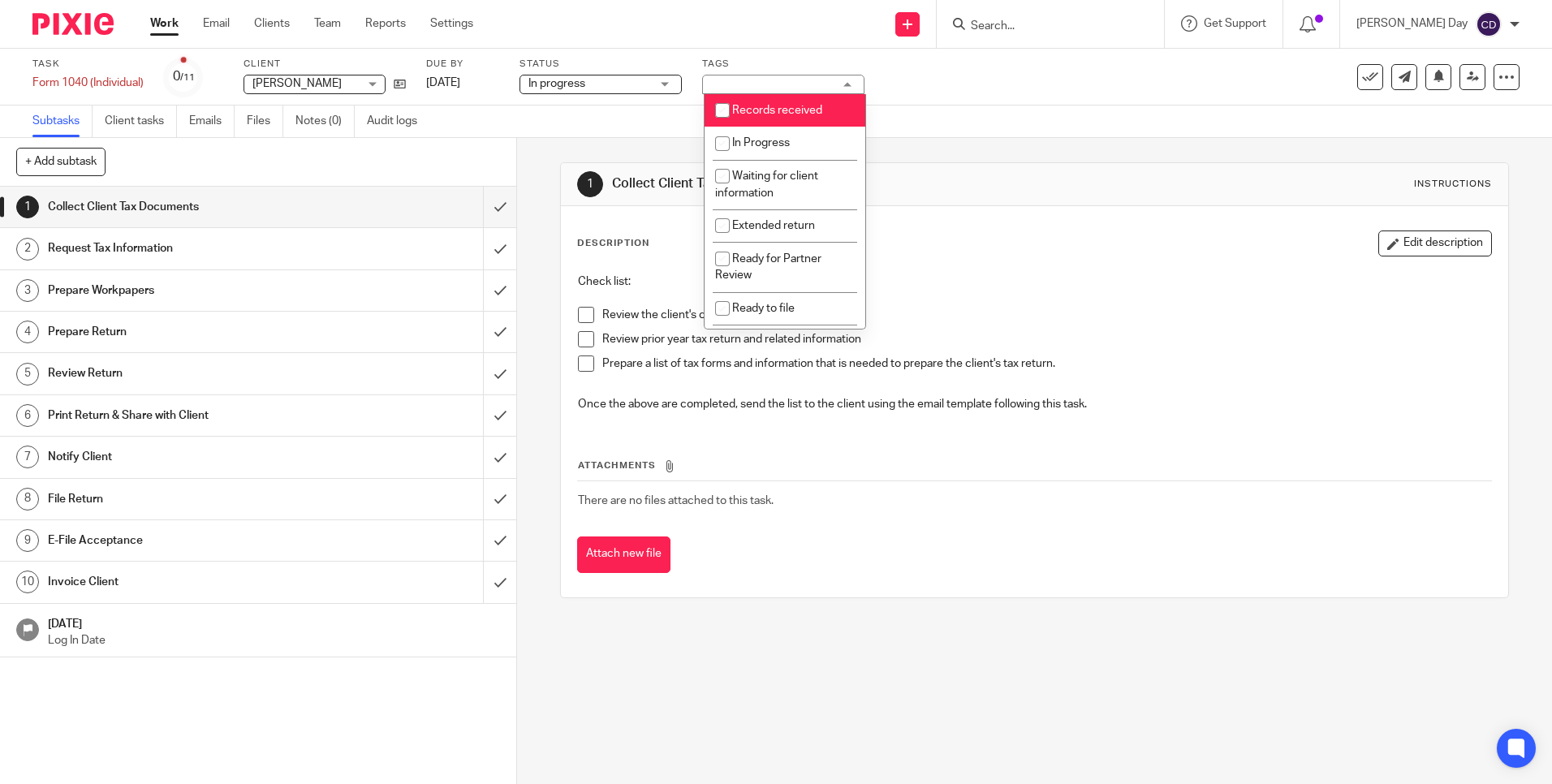 checkbox on "false" 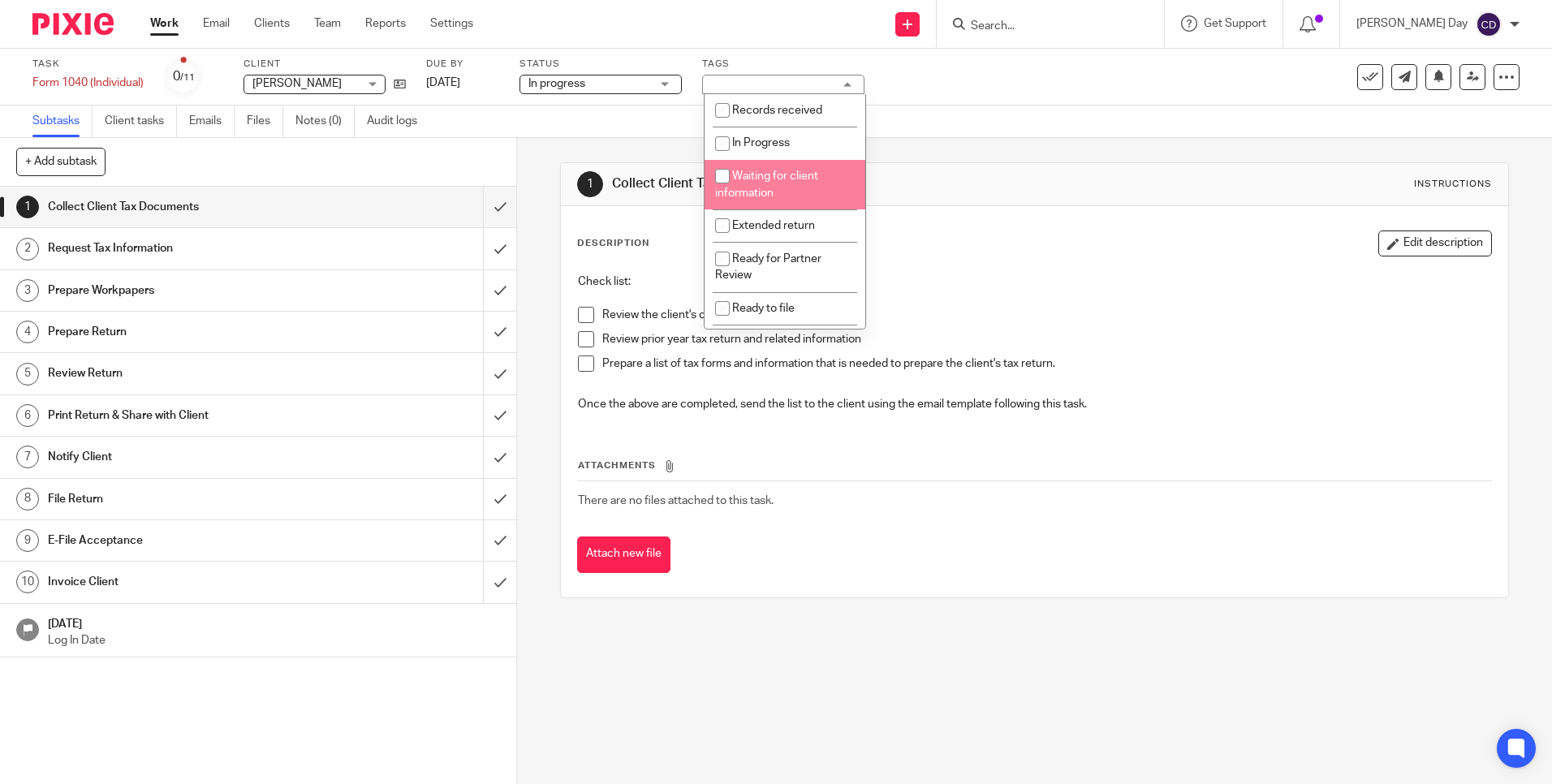 click on "Waiting for client information" at bounding box center (766, 184) 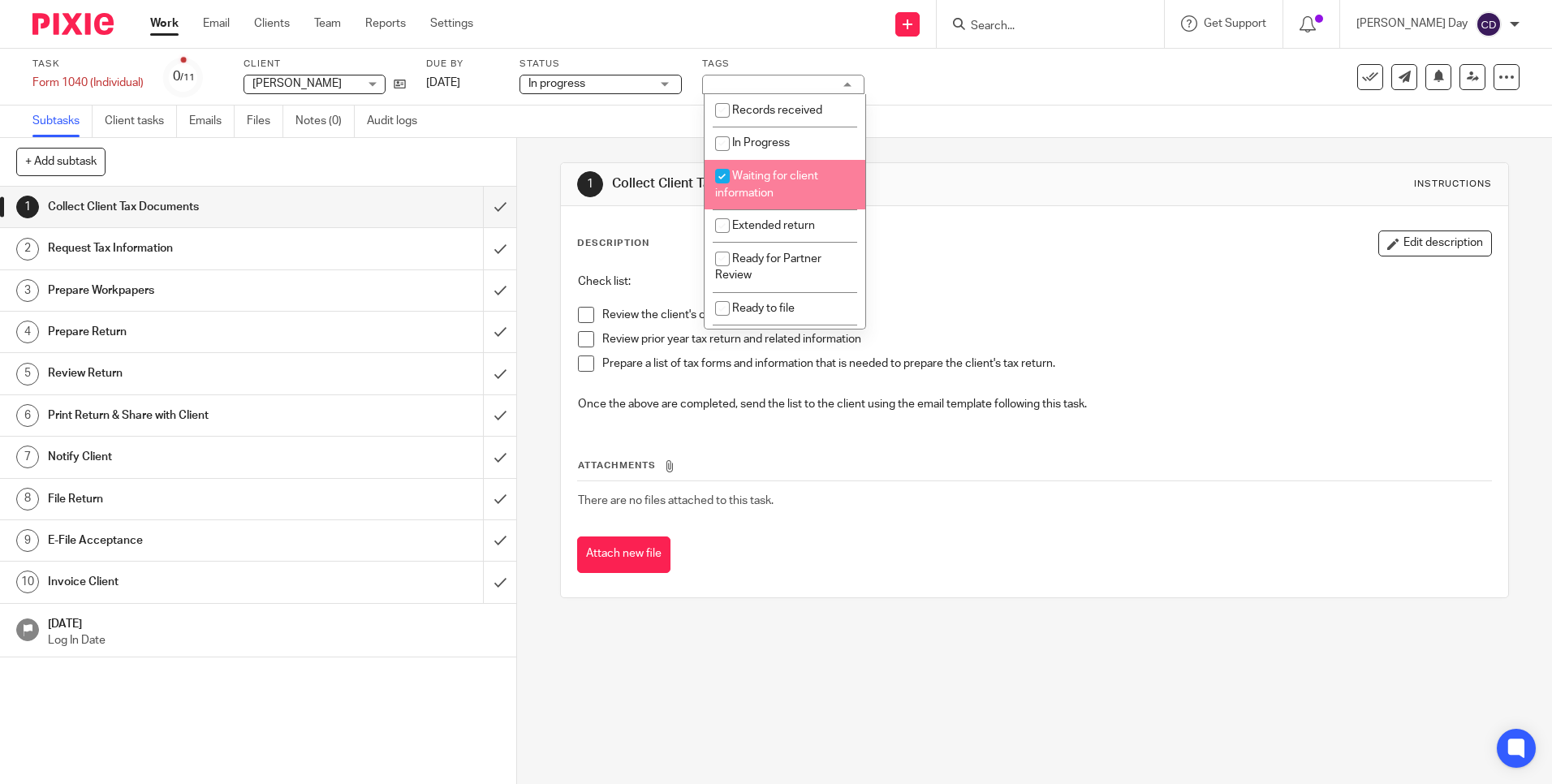 checkbox on "true" 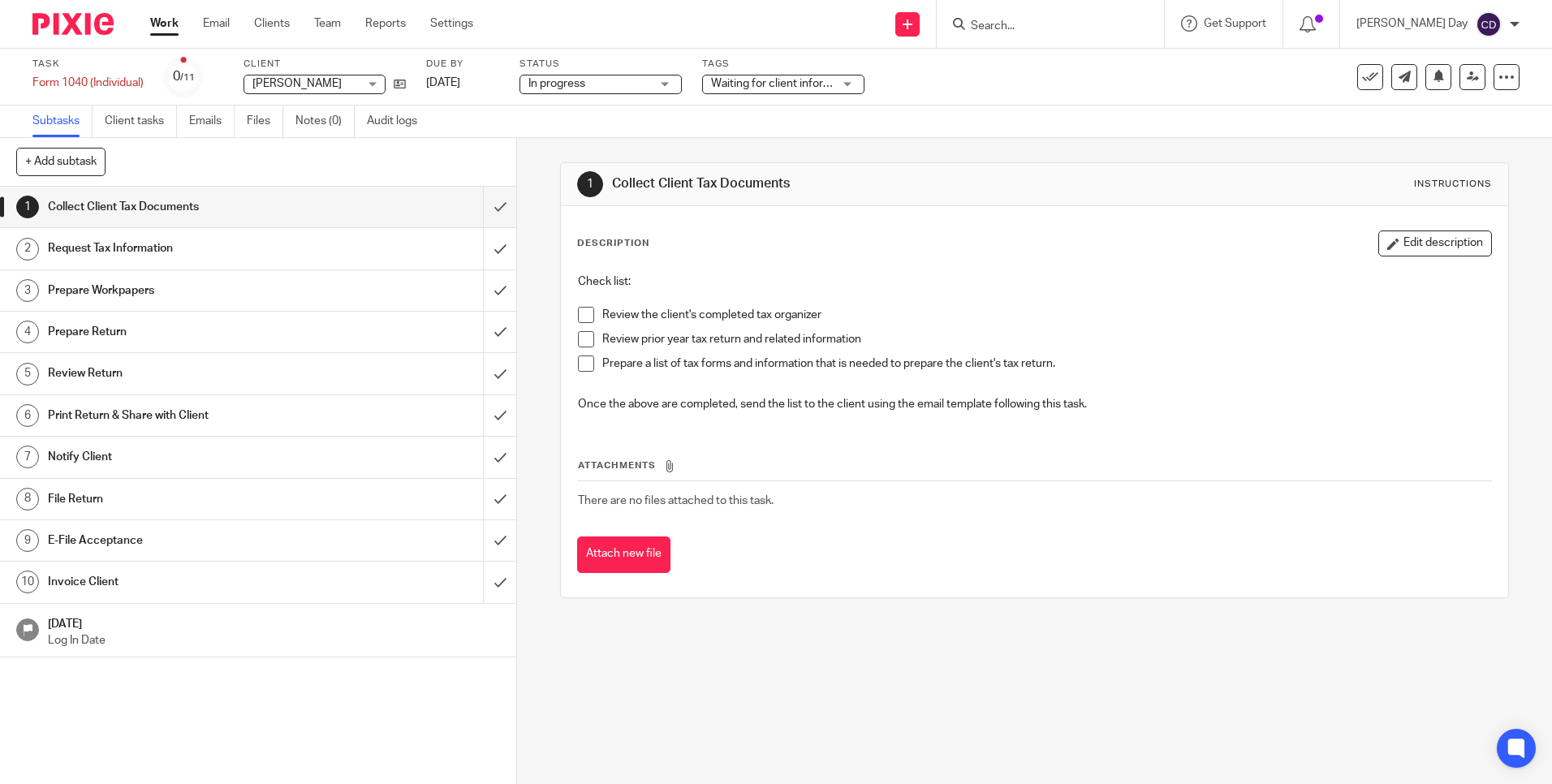 click on "1
Collect Client Tax Documents
Instructions
Description
Edit description
Check list:   Review the client's completed tax organizer   Review prior year tax return and related information   Prepare a list of tax forms and information that is needed to prepare the client's tax return. Once the above are completed, send the list to the client using the email template following this task.           Attachments     There are no files attached to this task.   Attach new file" at bounding box center (1034, 380) 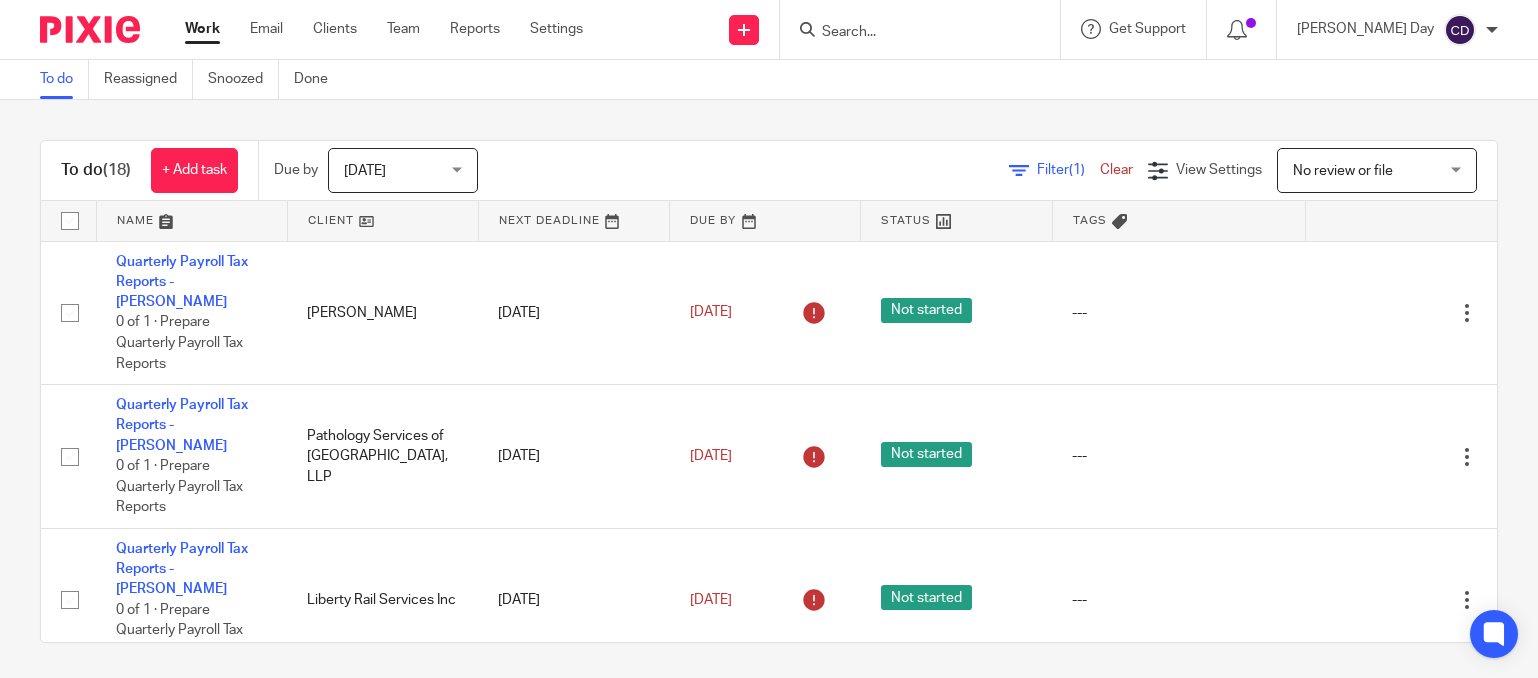 scroll, scrollTop: 0, scrollLeft: 0, axis: both 